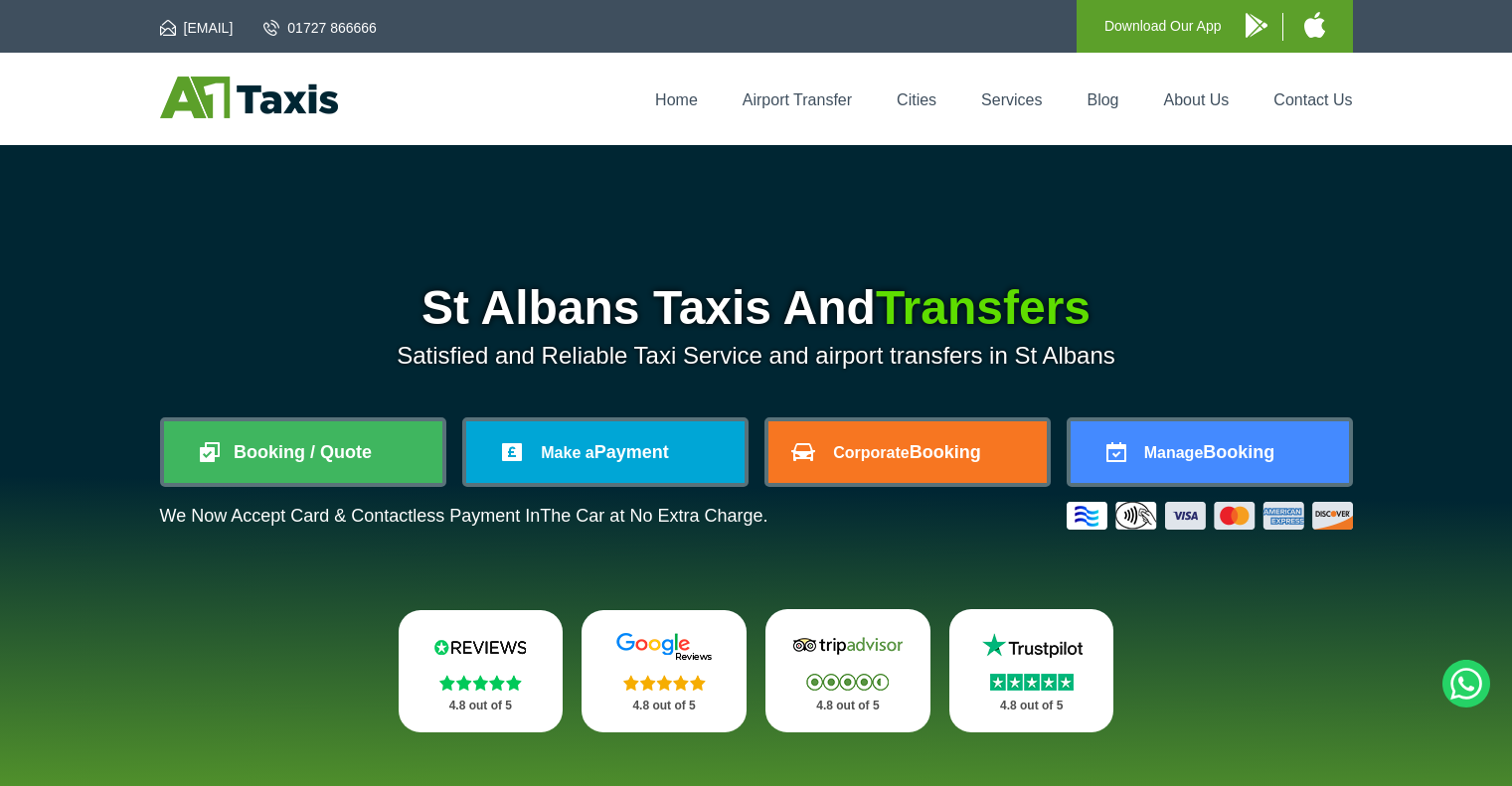 scroll, scrollTop: 0, scrollLeft: 0, axis: both 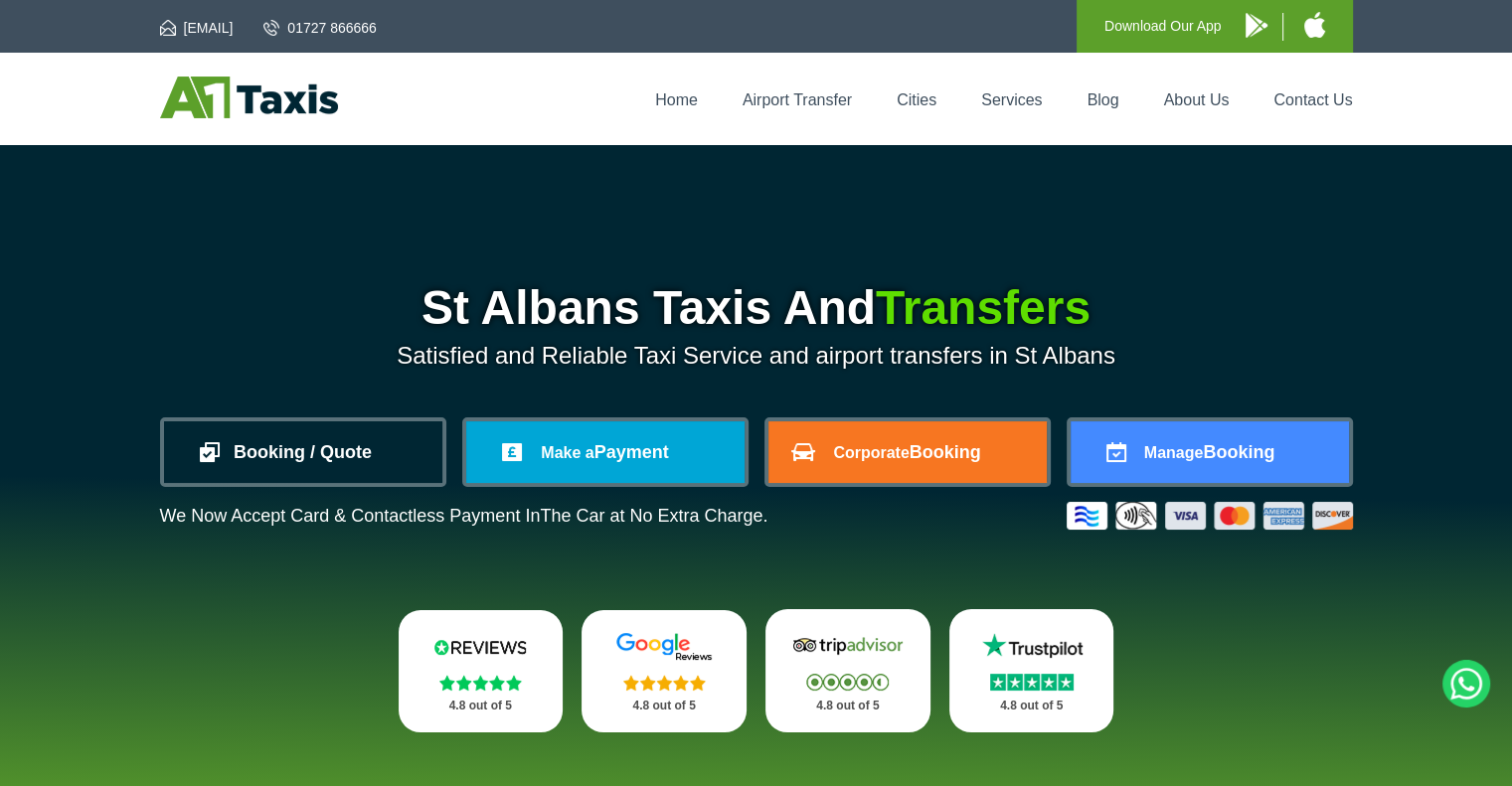 click on "Booking / Quote" at bounding box center [303, 452] 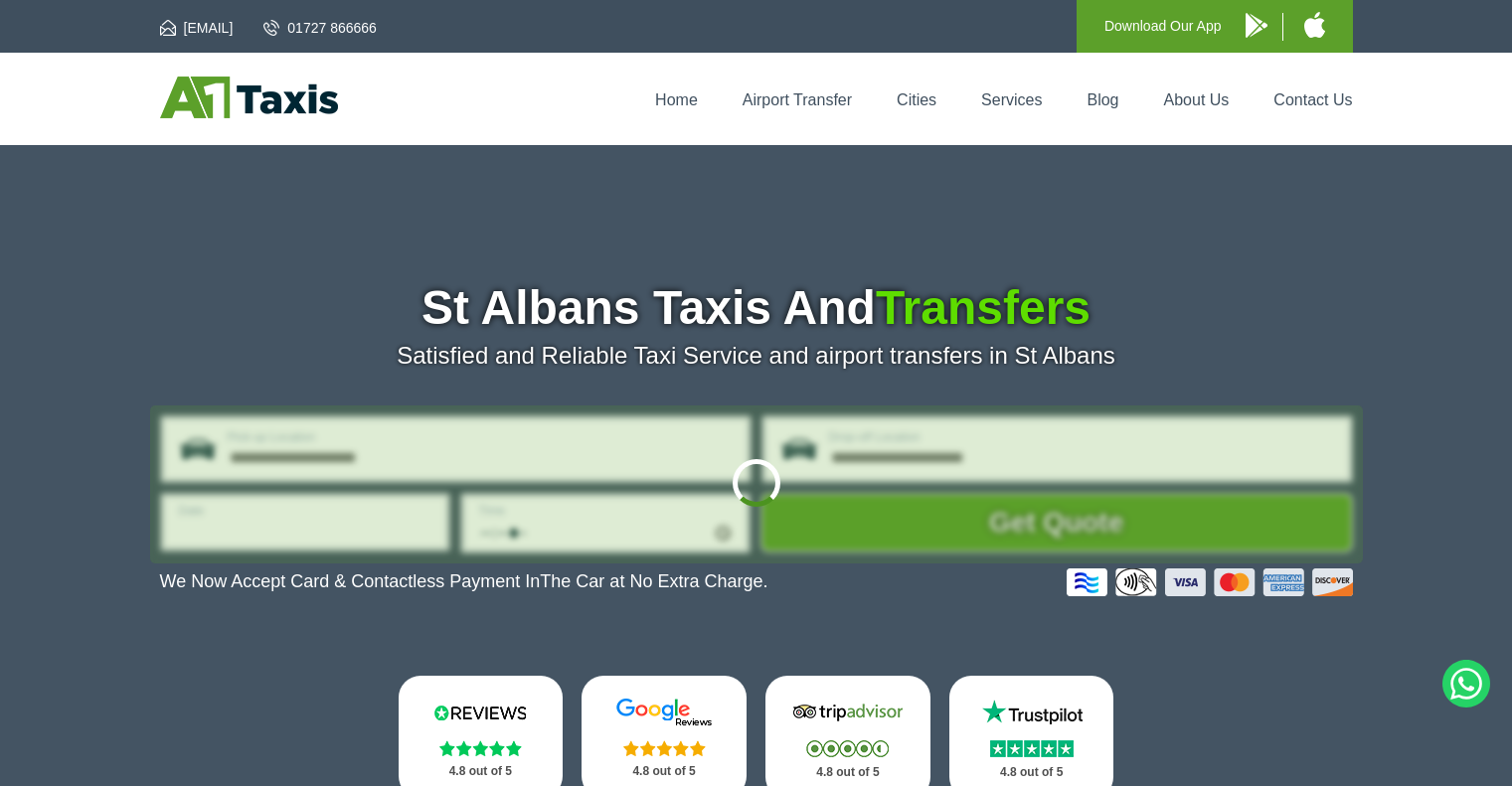 scroll, scrollTop: 0, scrollLeft: 0, axis: both 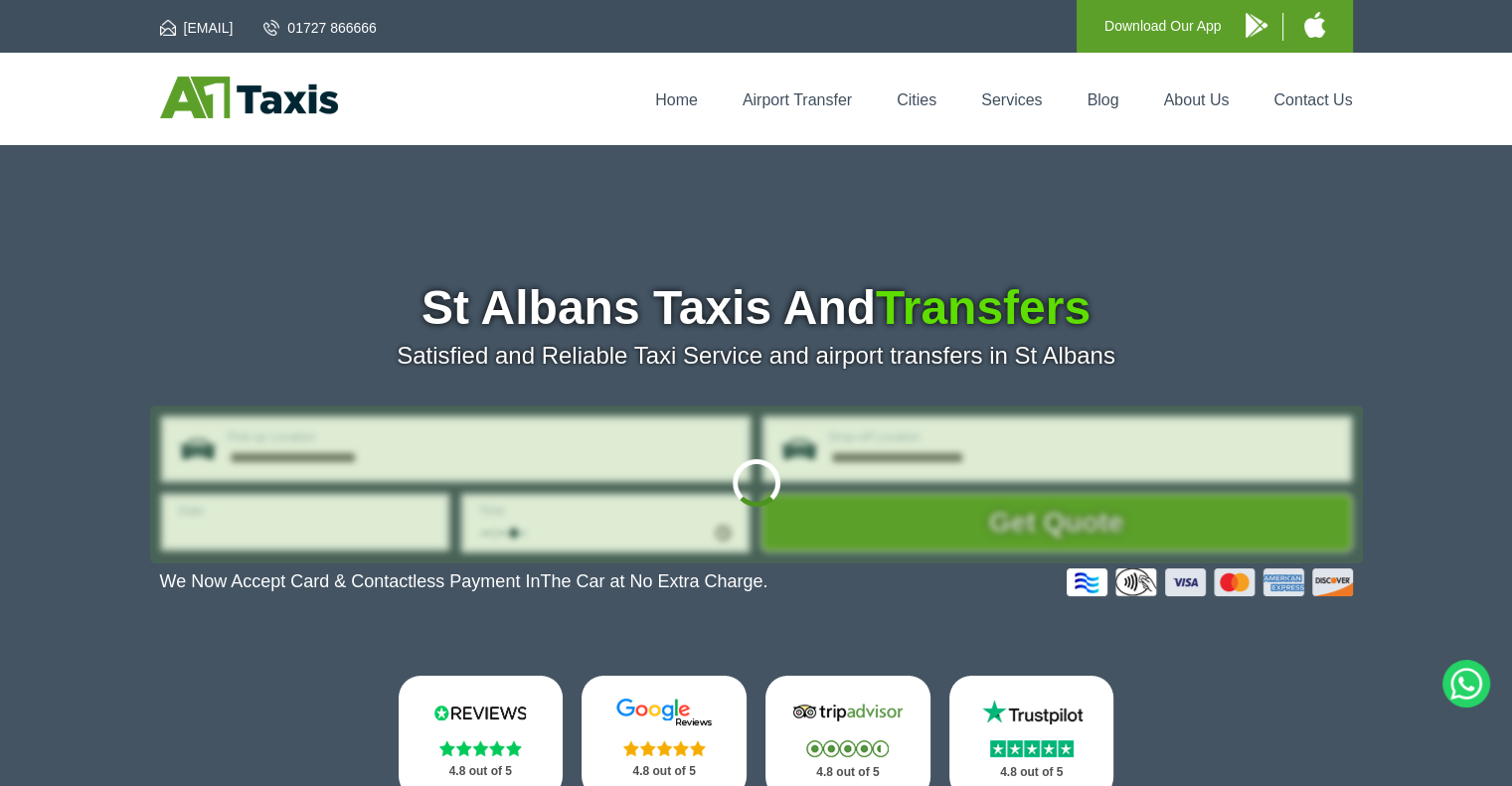 type on "**********" 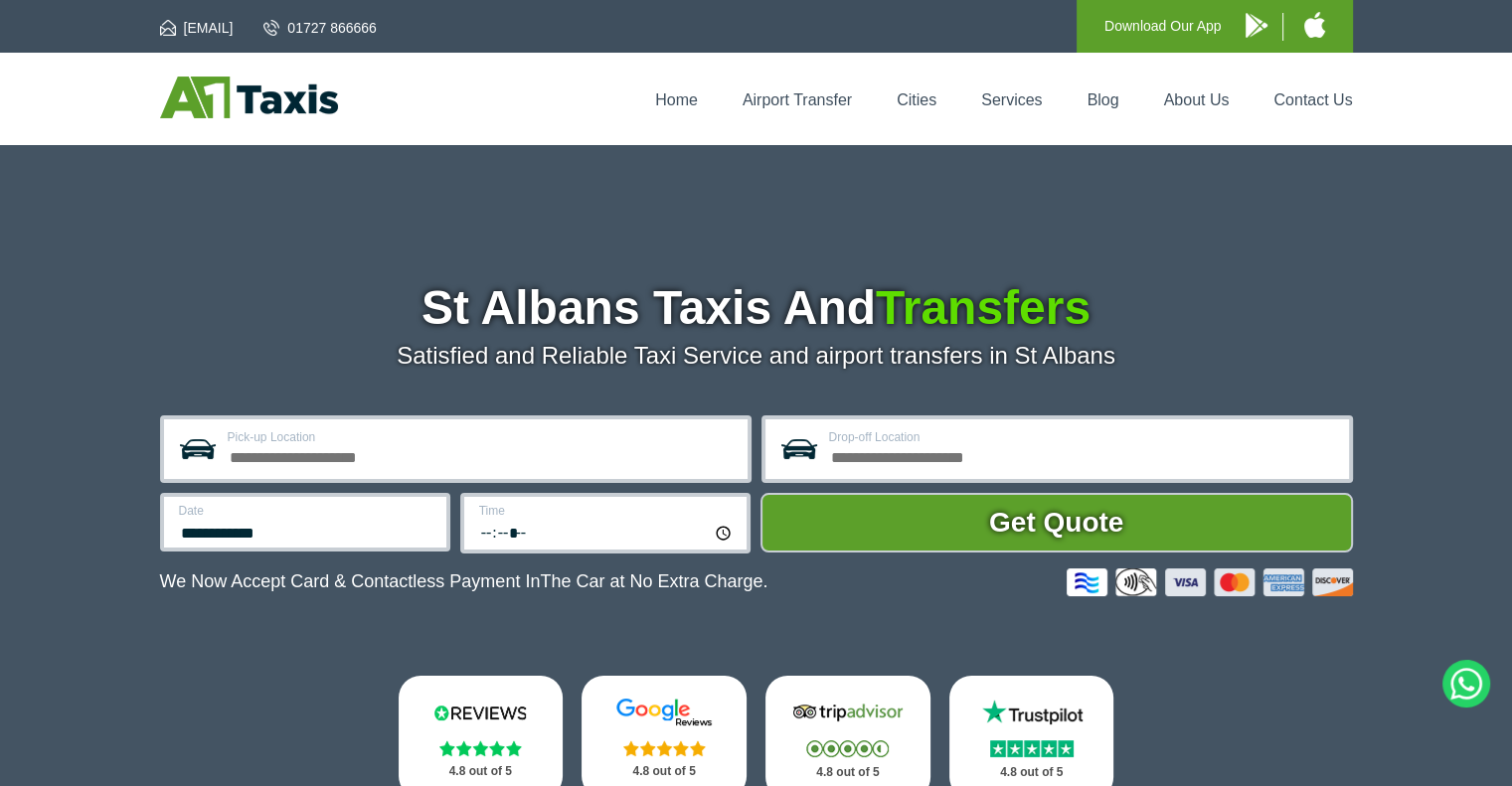 click on "Pick-up Location" at bounding box center [481, 455] 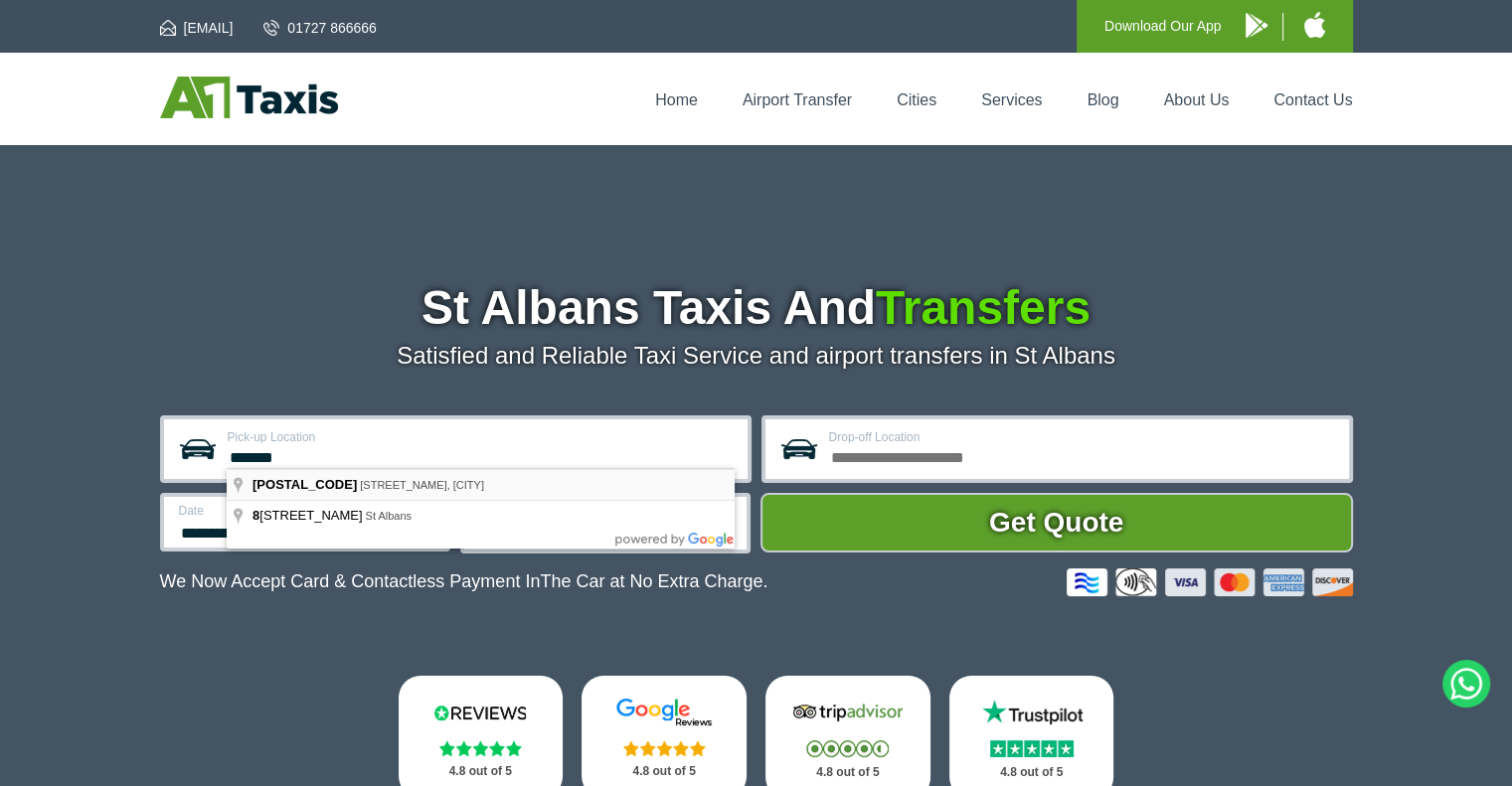 type on "**********" 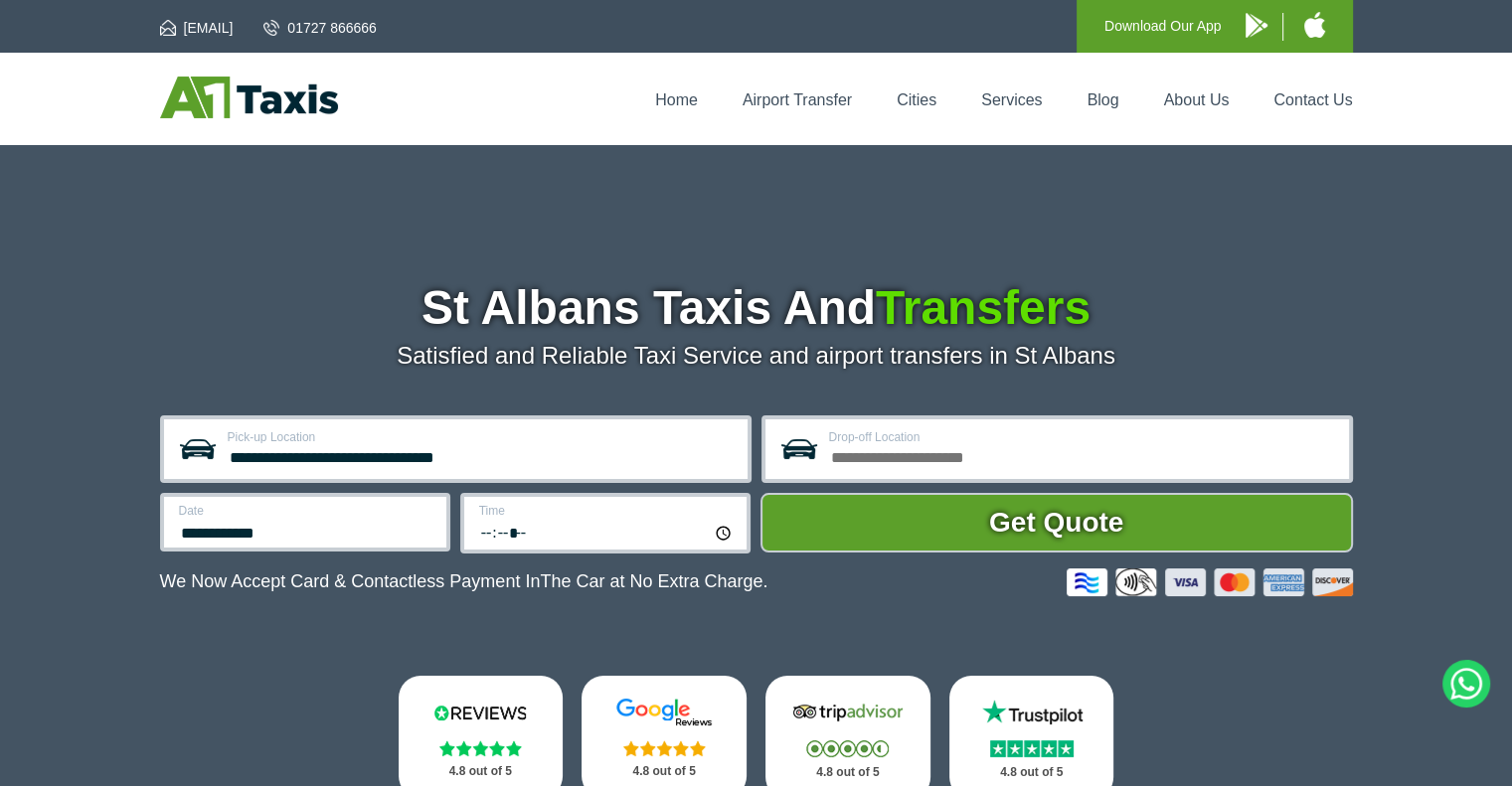 click on "Drop-off Location" at bounding box center [1083, 455] 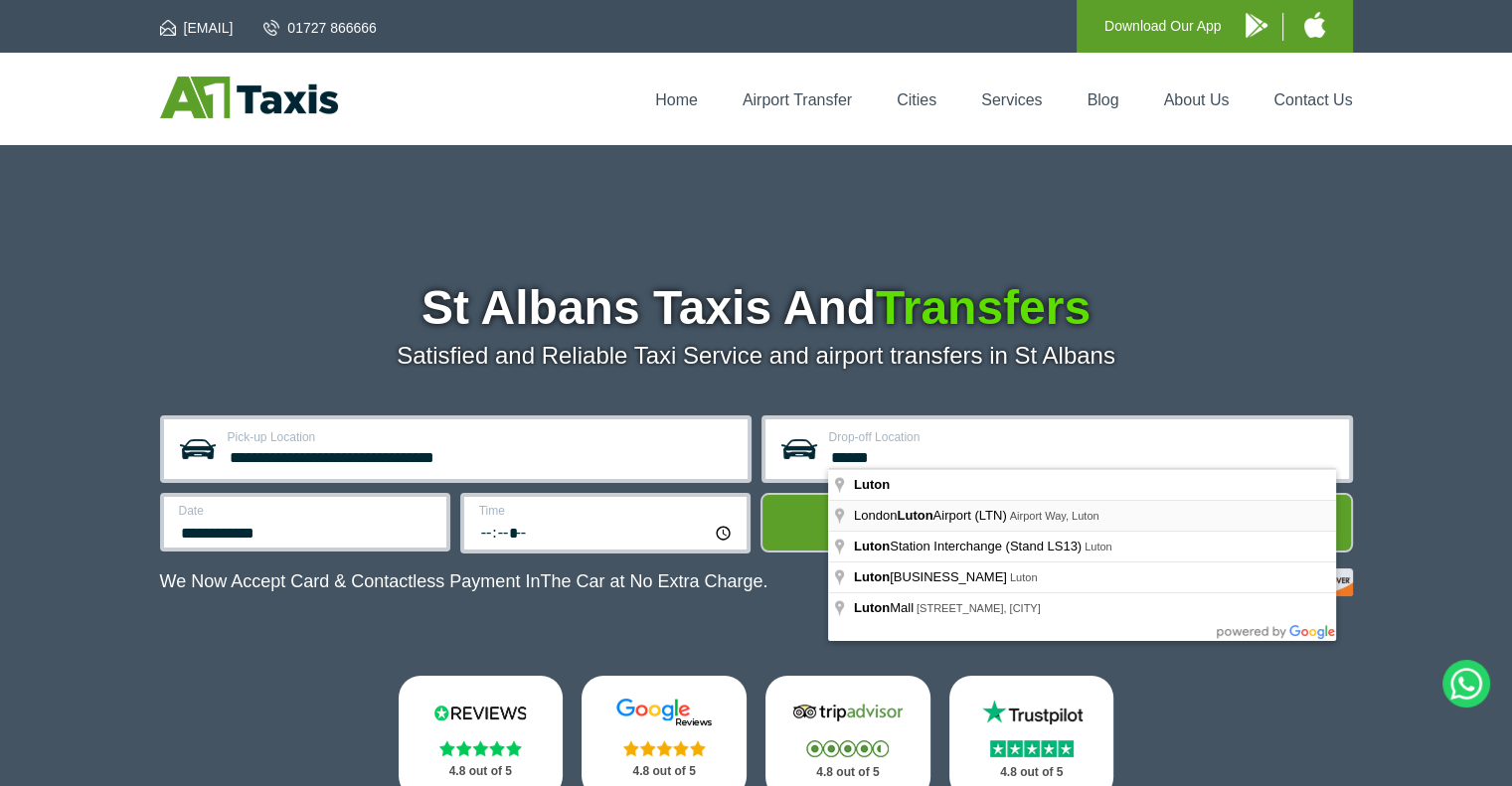 type on "**********" 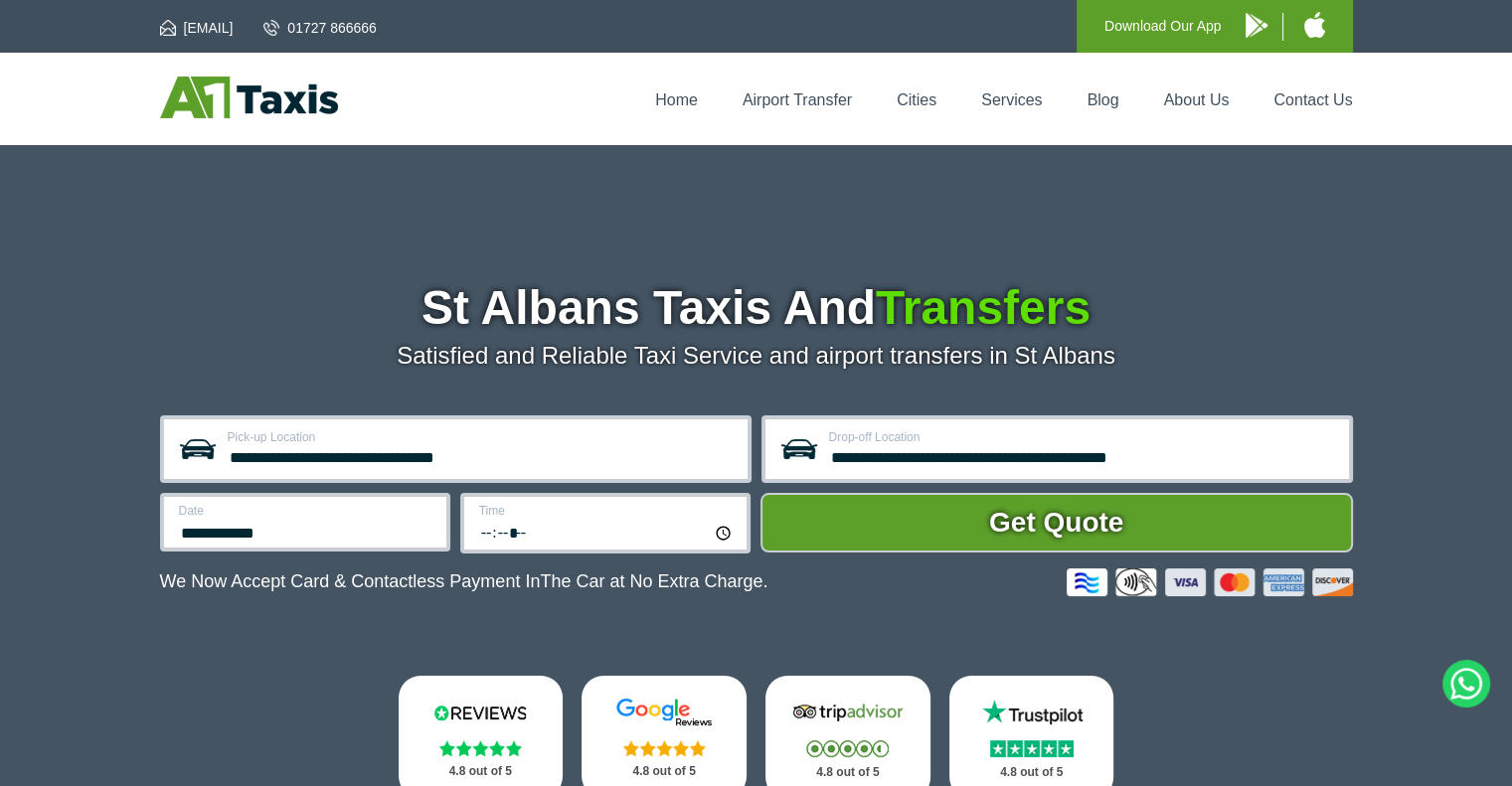 click on "**********" at bounding box center [305, 522] 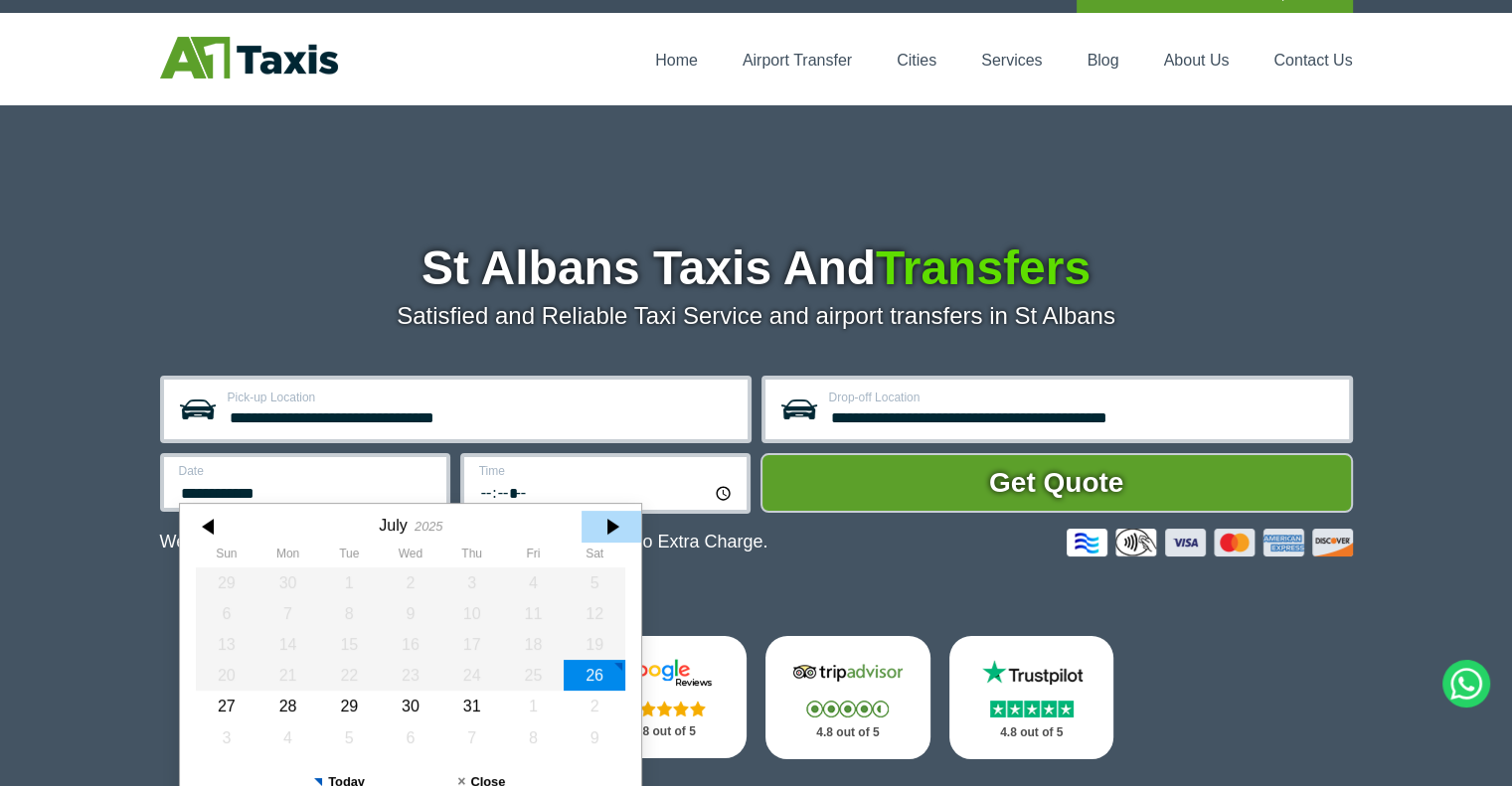 click at bounding box center (611, 527) 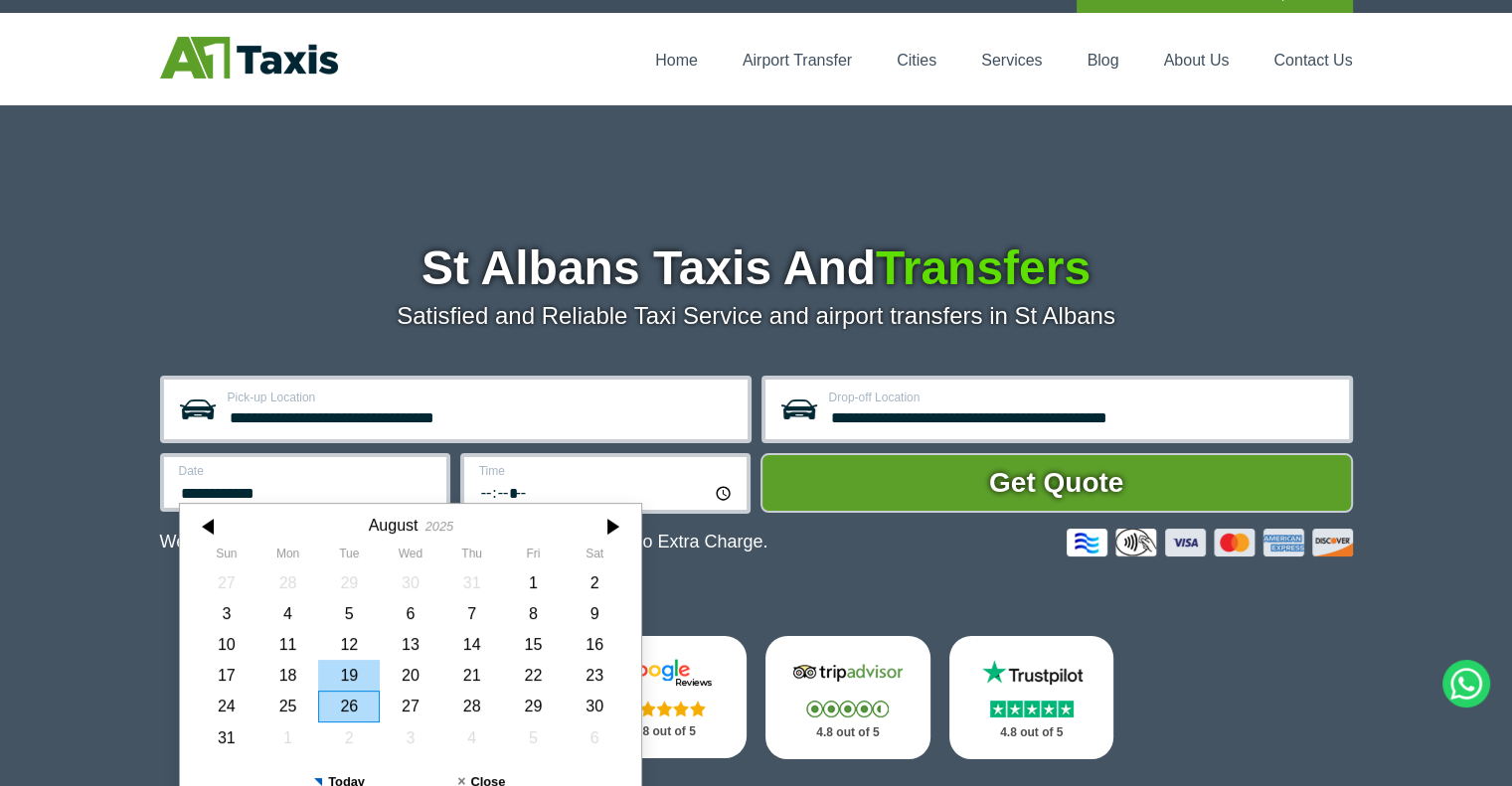 click on "19" at bounding box center [349, 675] 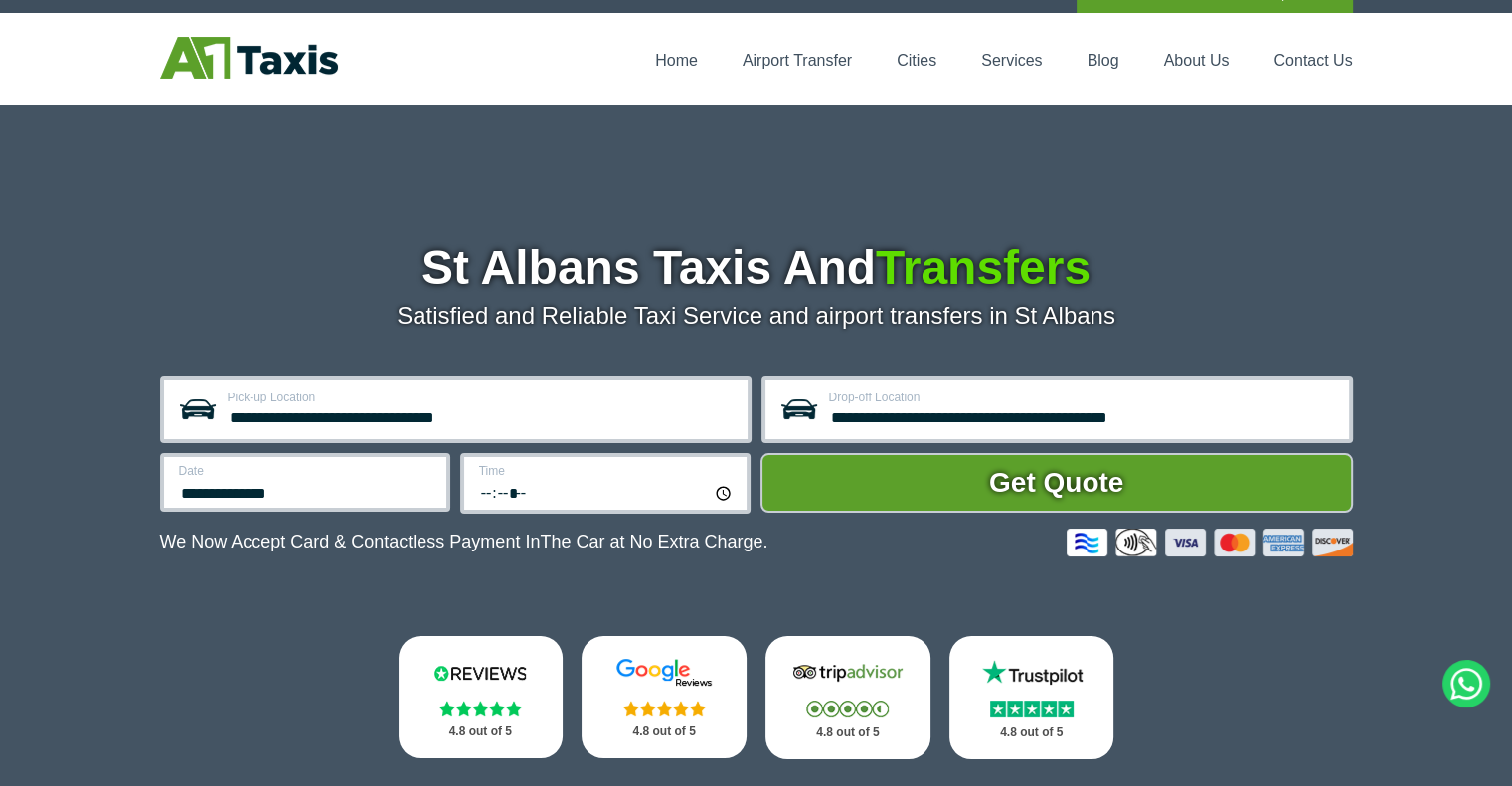 click on "*****" at bounding box center (606, 492) 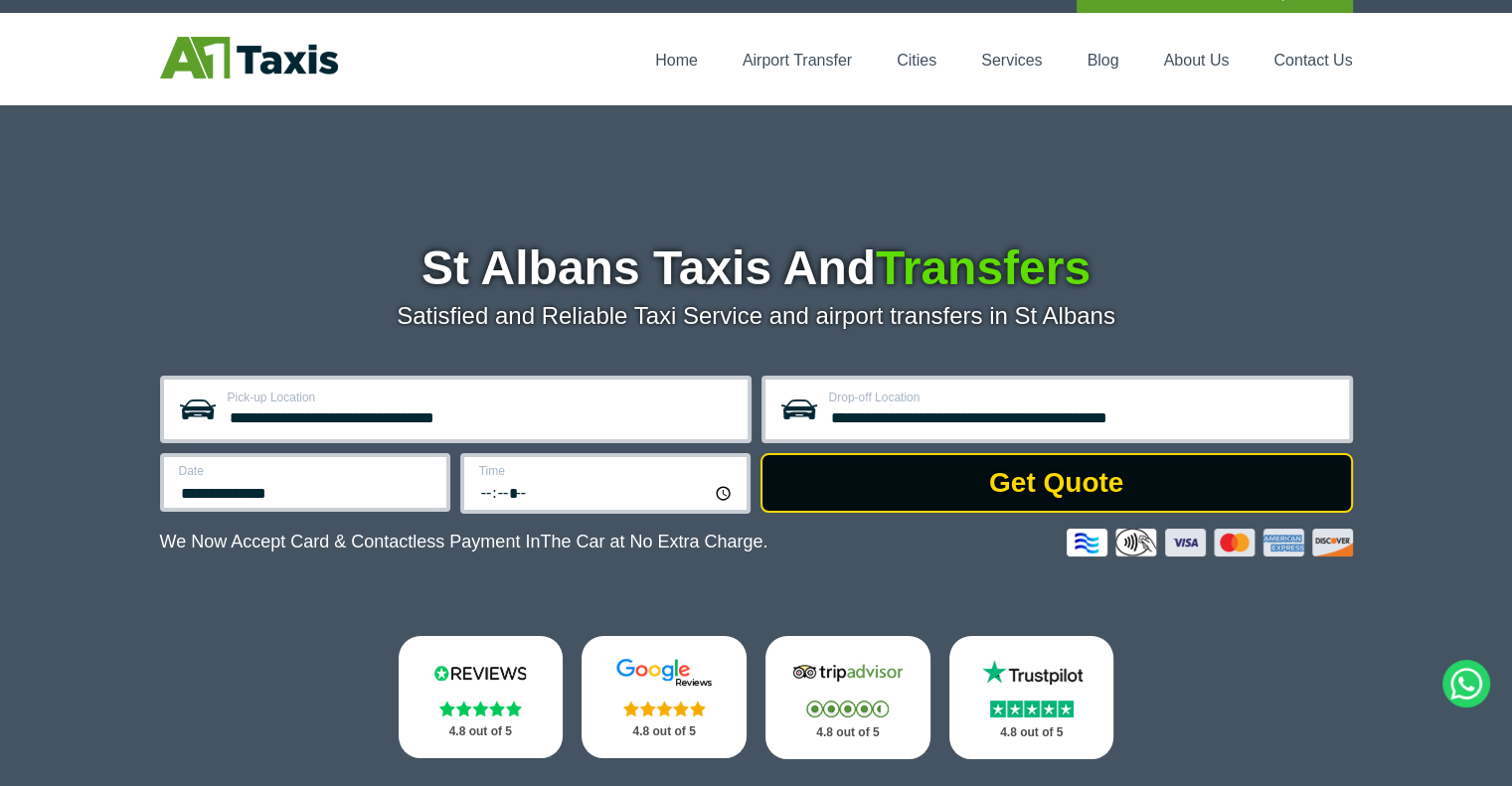 click on "Get Quote" at bounding box center (1057, 483) 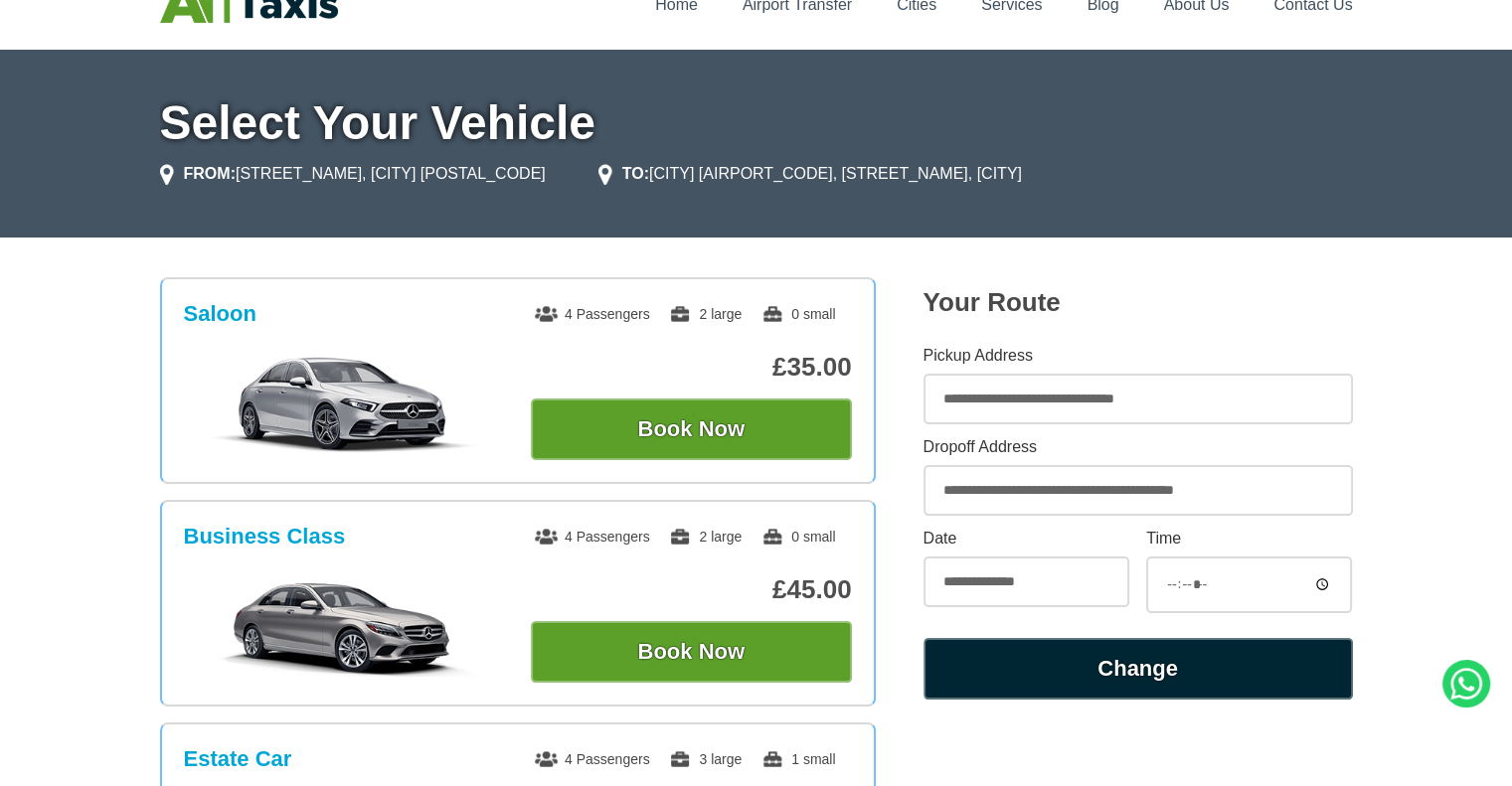 scroll, scrollTop: 199, scrollLeft: 0, axis: vertical 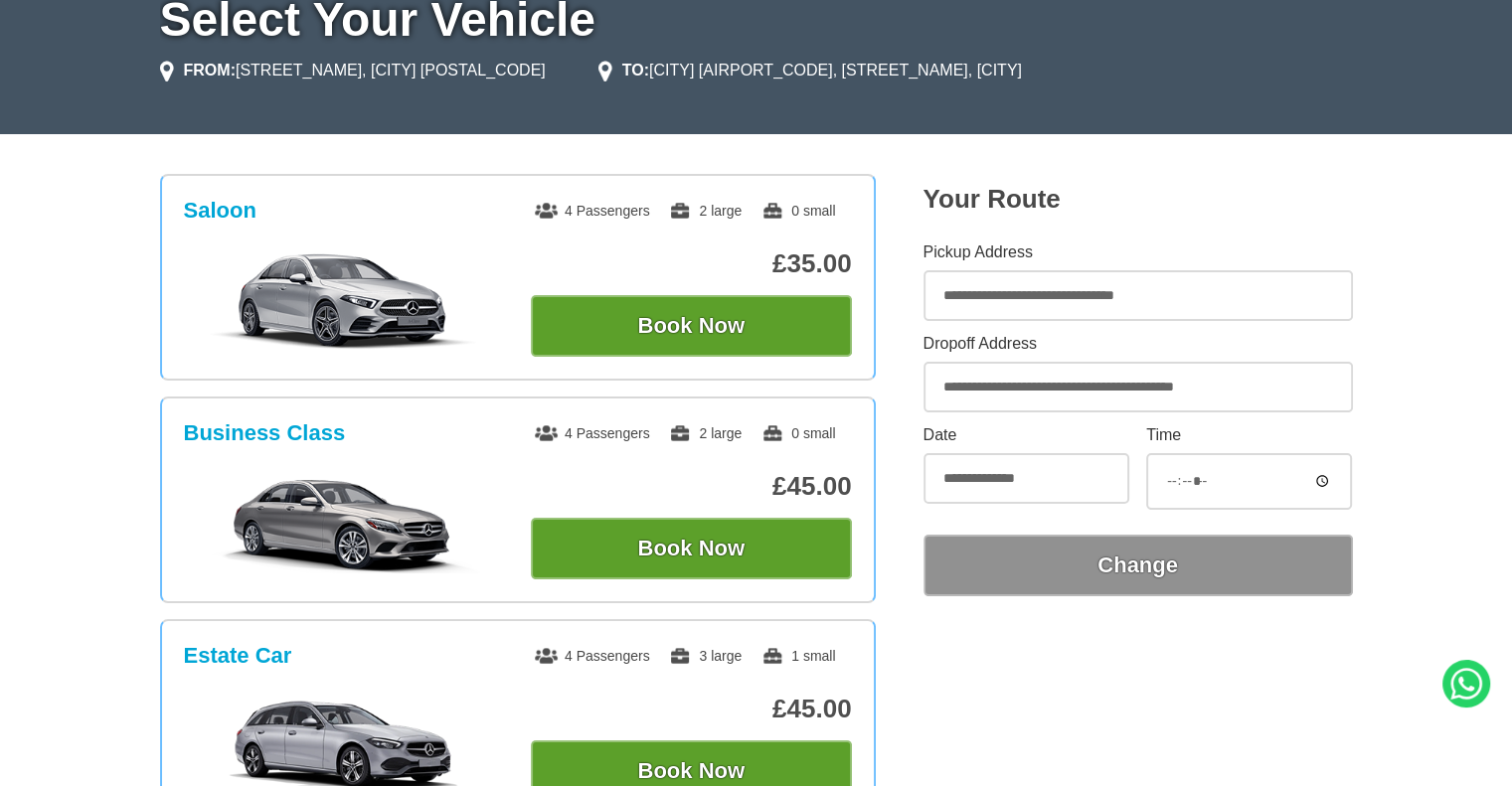 click on "**********" at bounding box center [1138, 295] 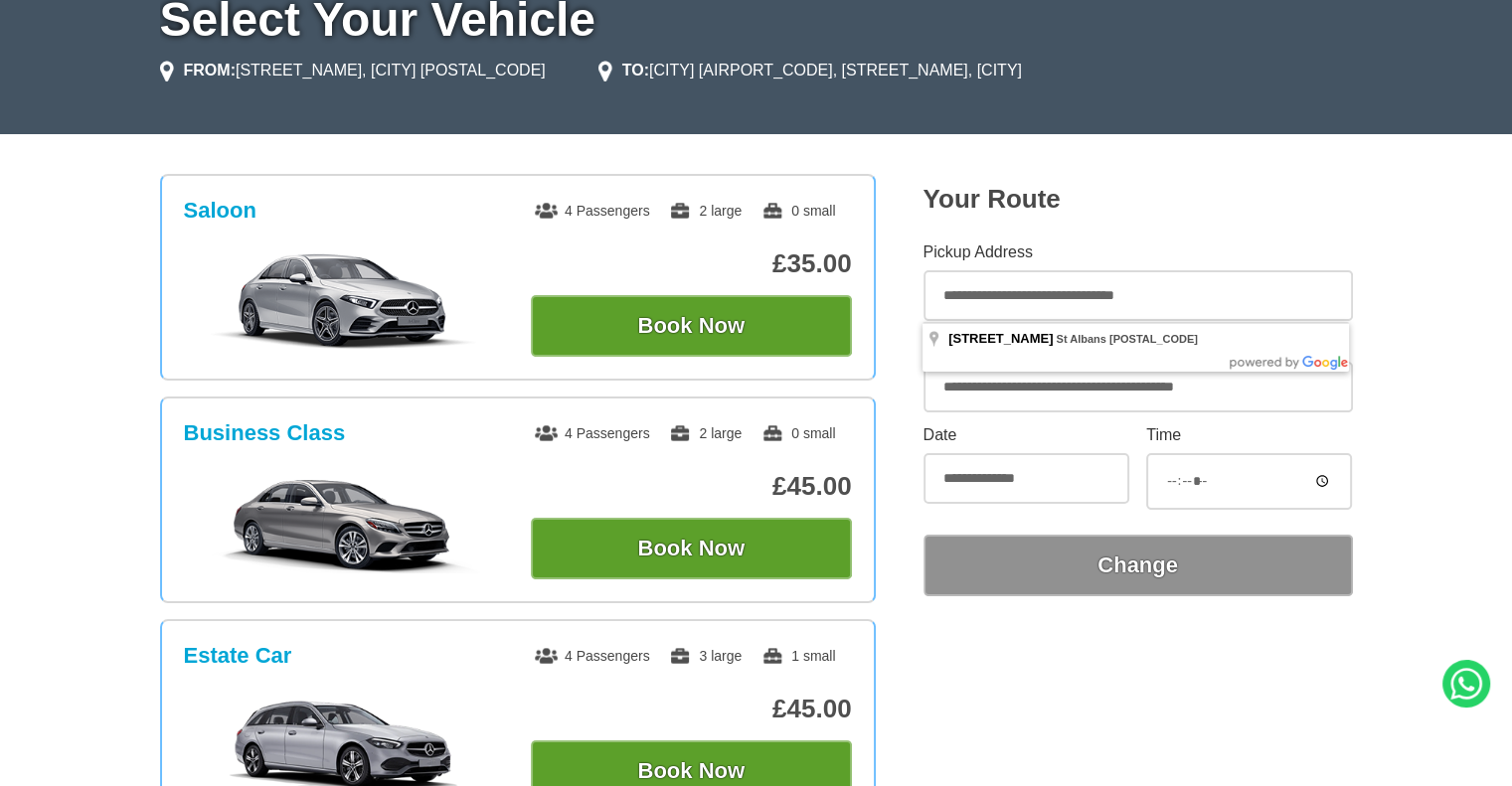 drag, startPoint x: 1201, startPoint y: 285, endPoint x: 930, endPoint y: 294, distance: 271.14941 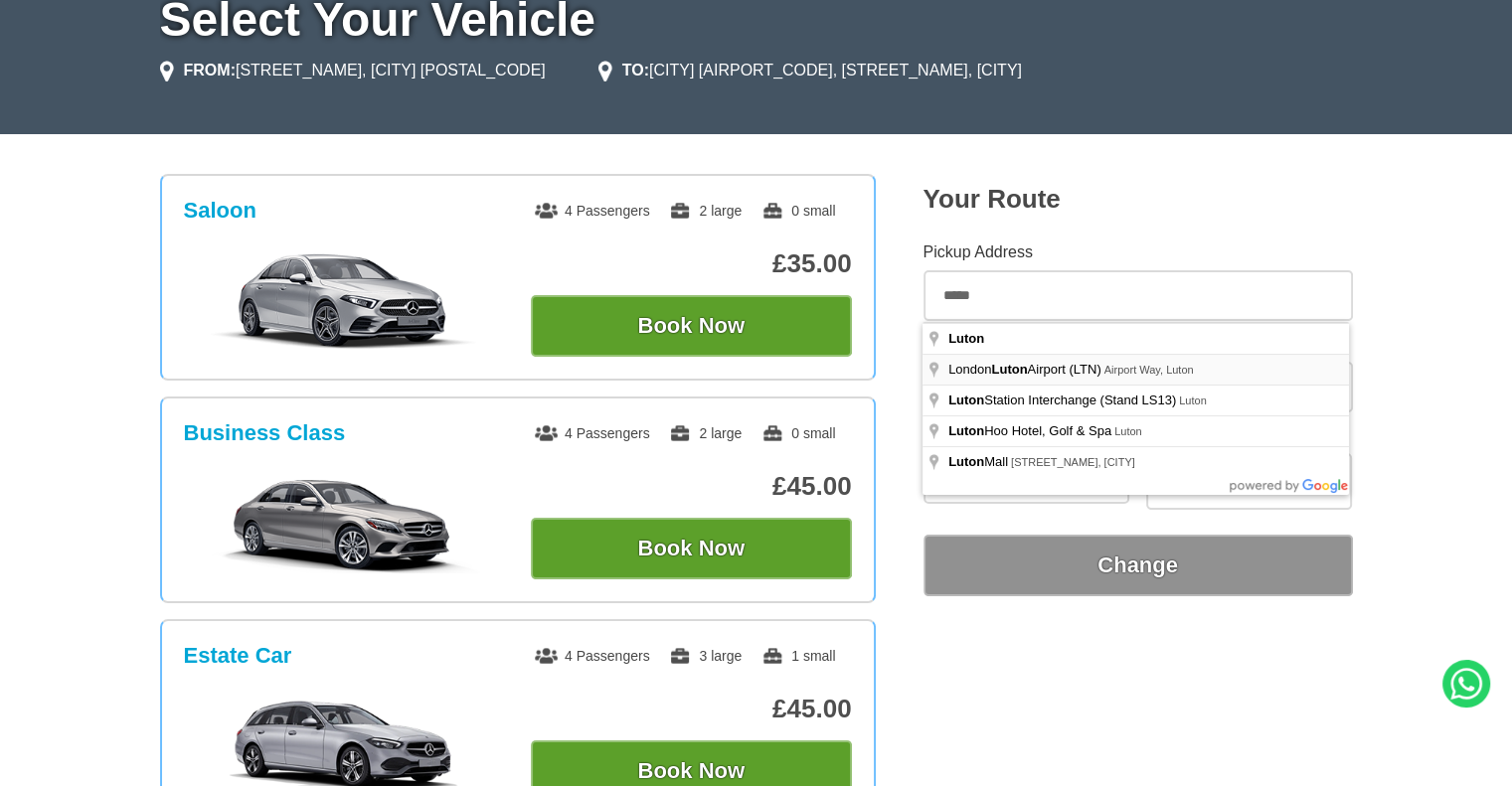 type on "*****" 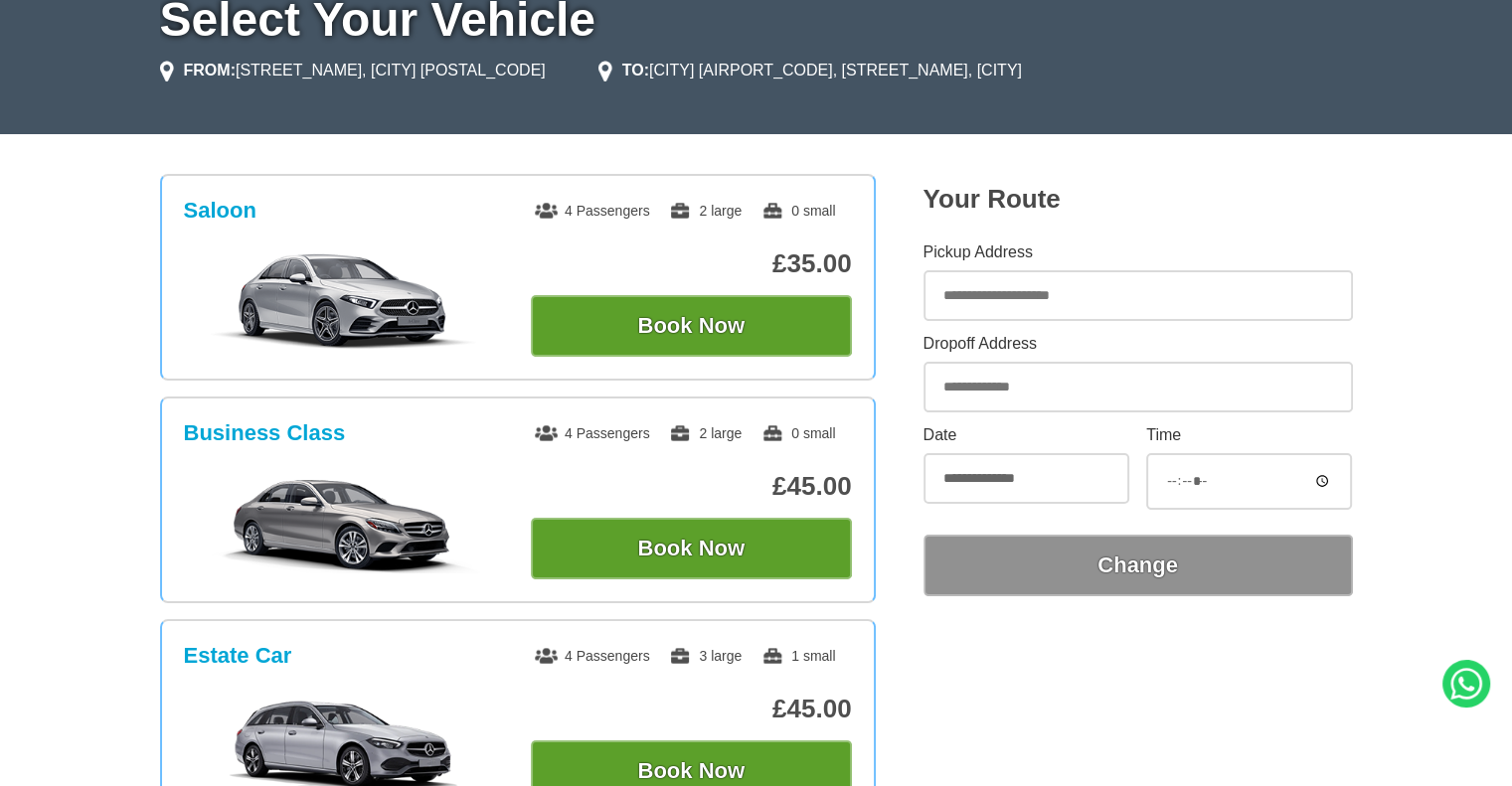 click on "Pickup Address" at bounding box center [1138, 295] 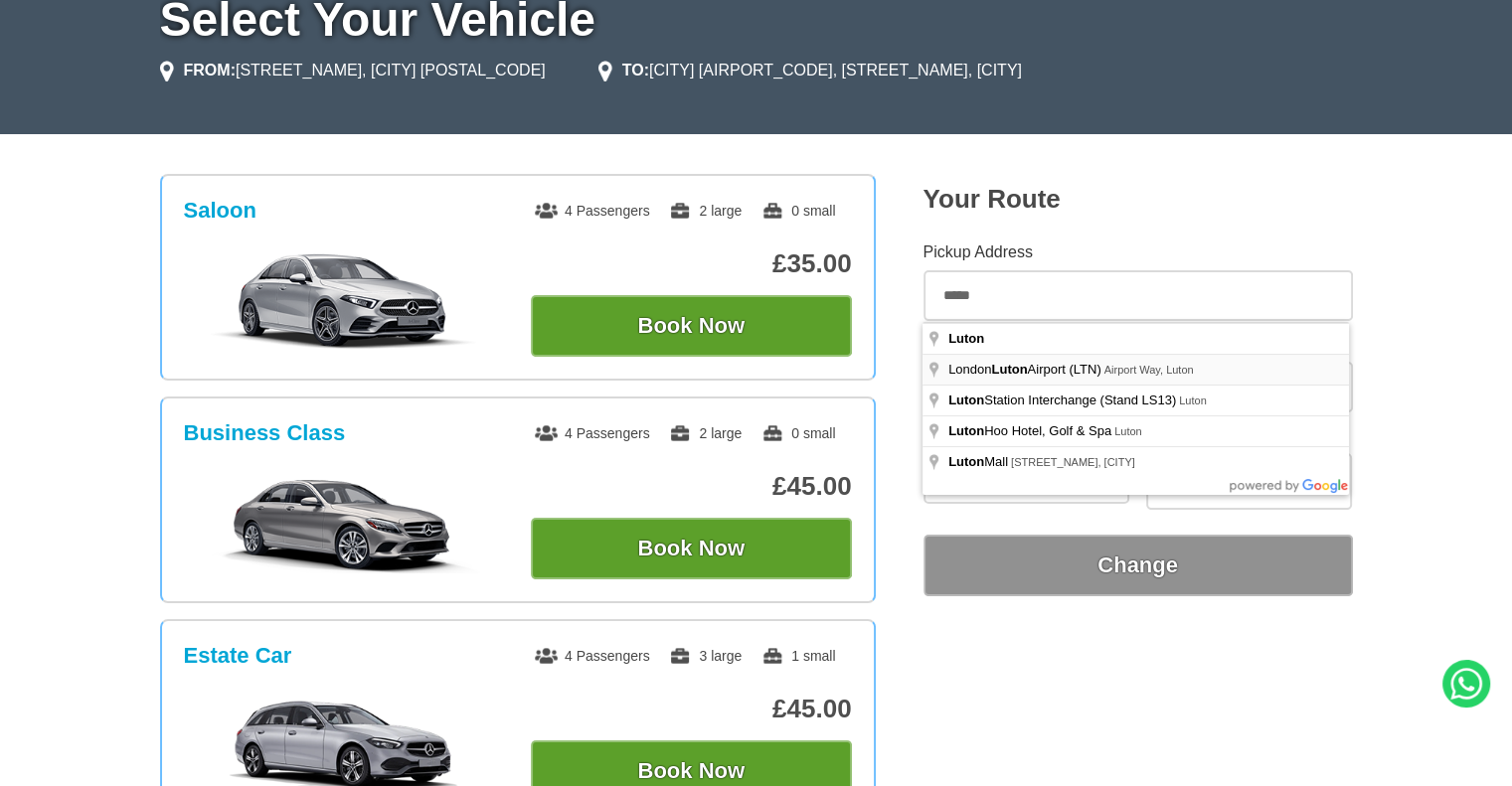 type on "**********" 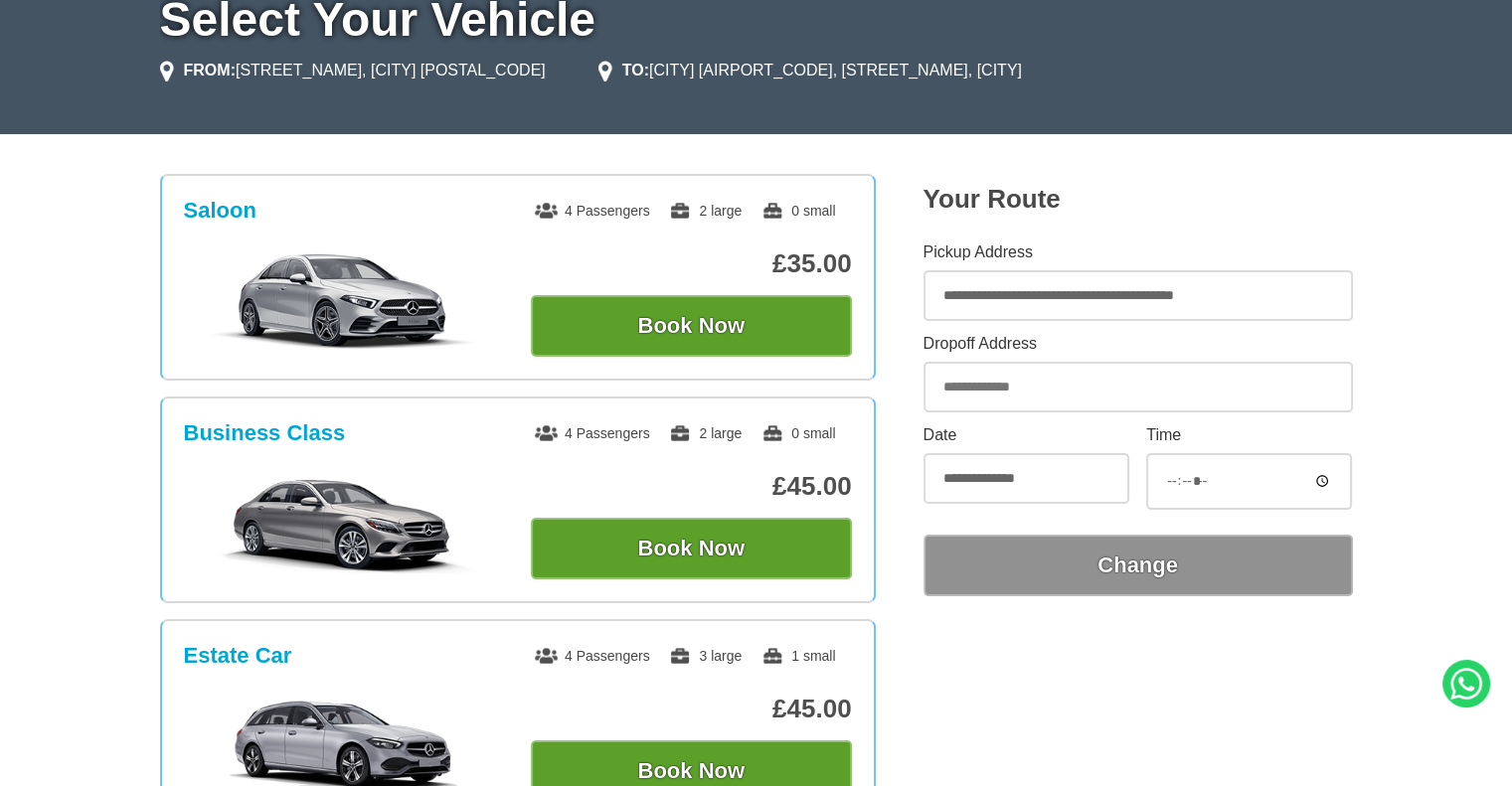 click on "Dropoff Address" at bounding box center (1138, 387) 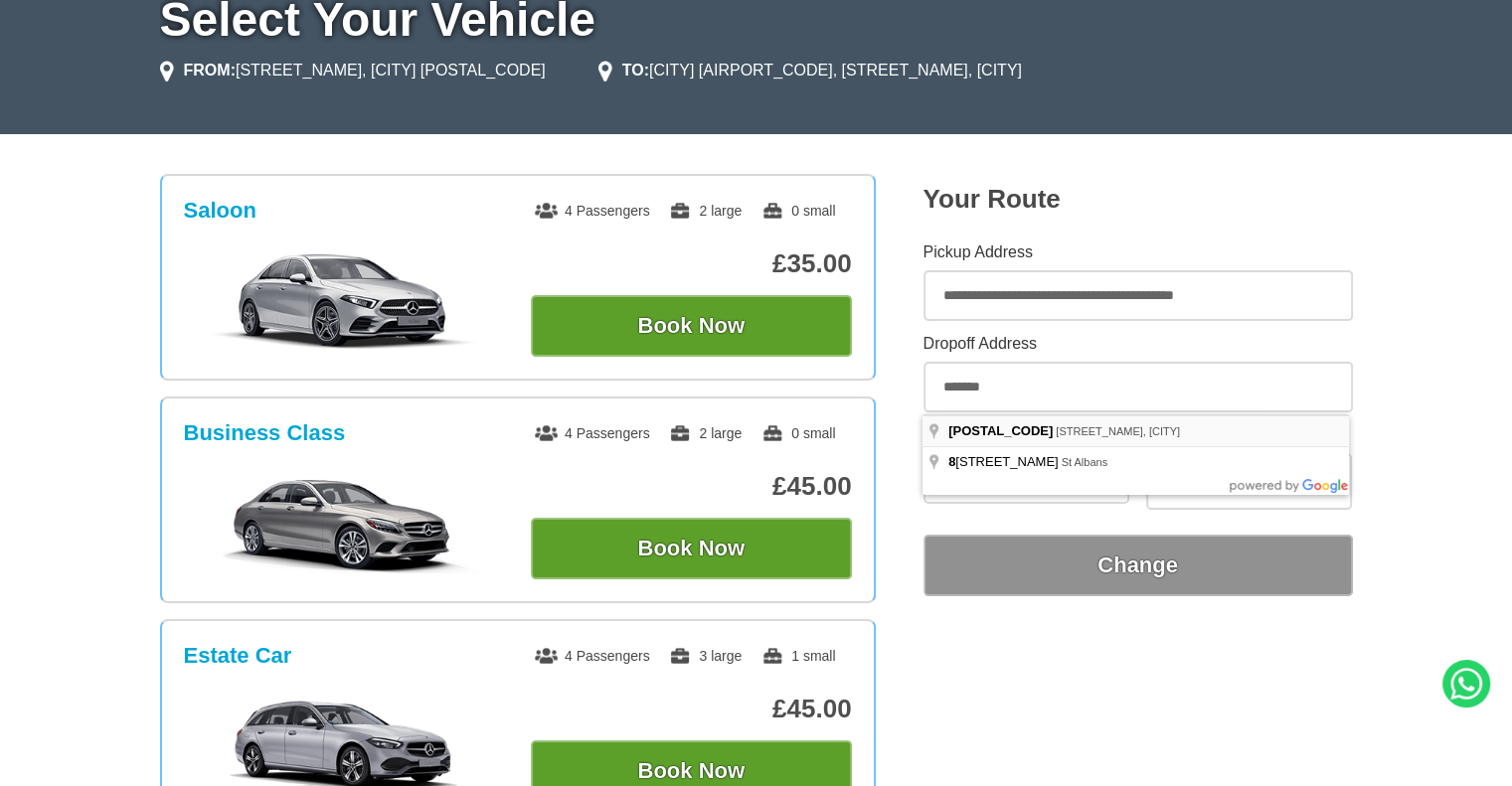 type on "**********" 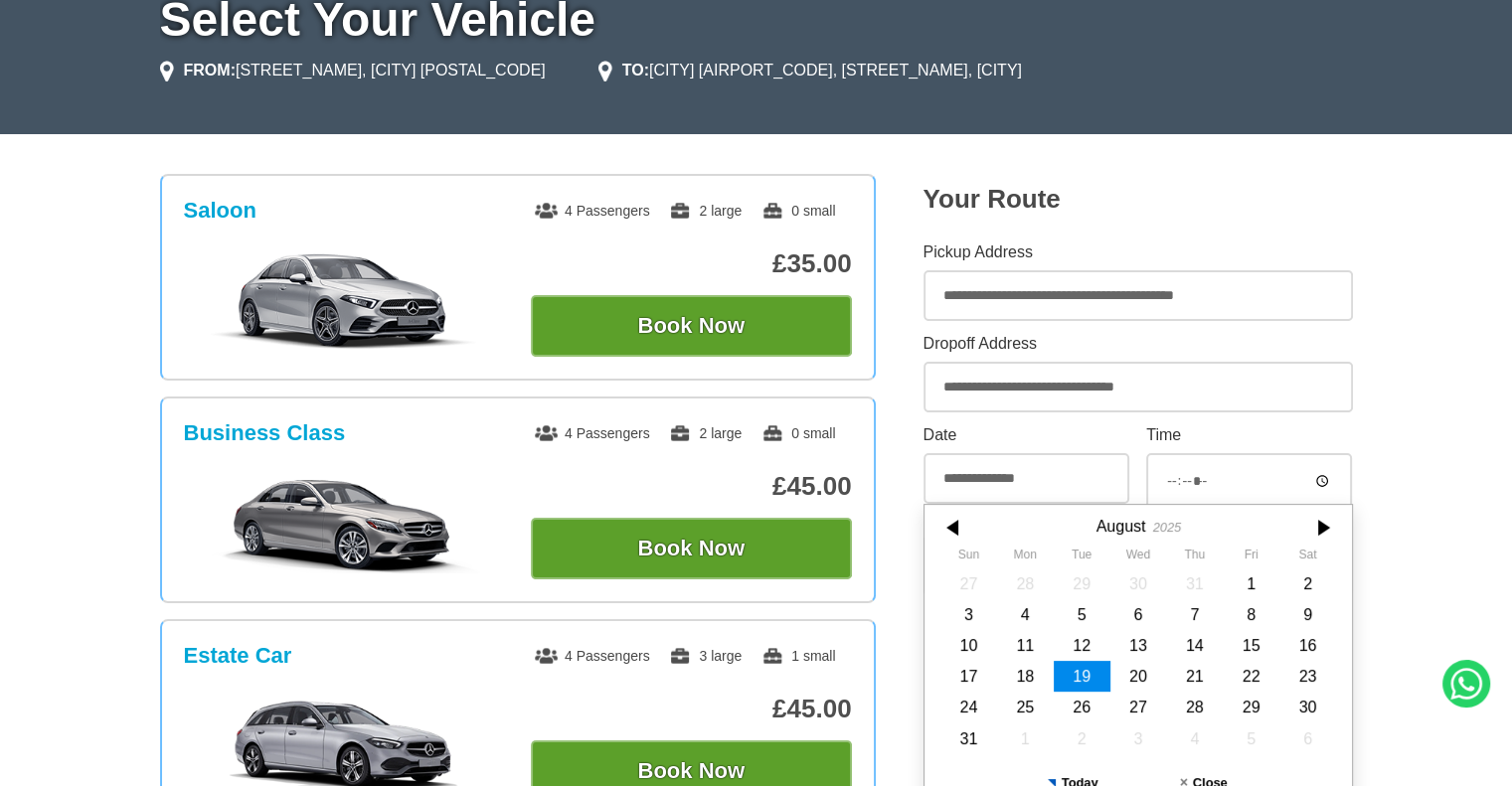 scroll, scrollTop: 199, scrollLeft: 0, axis: vertical 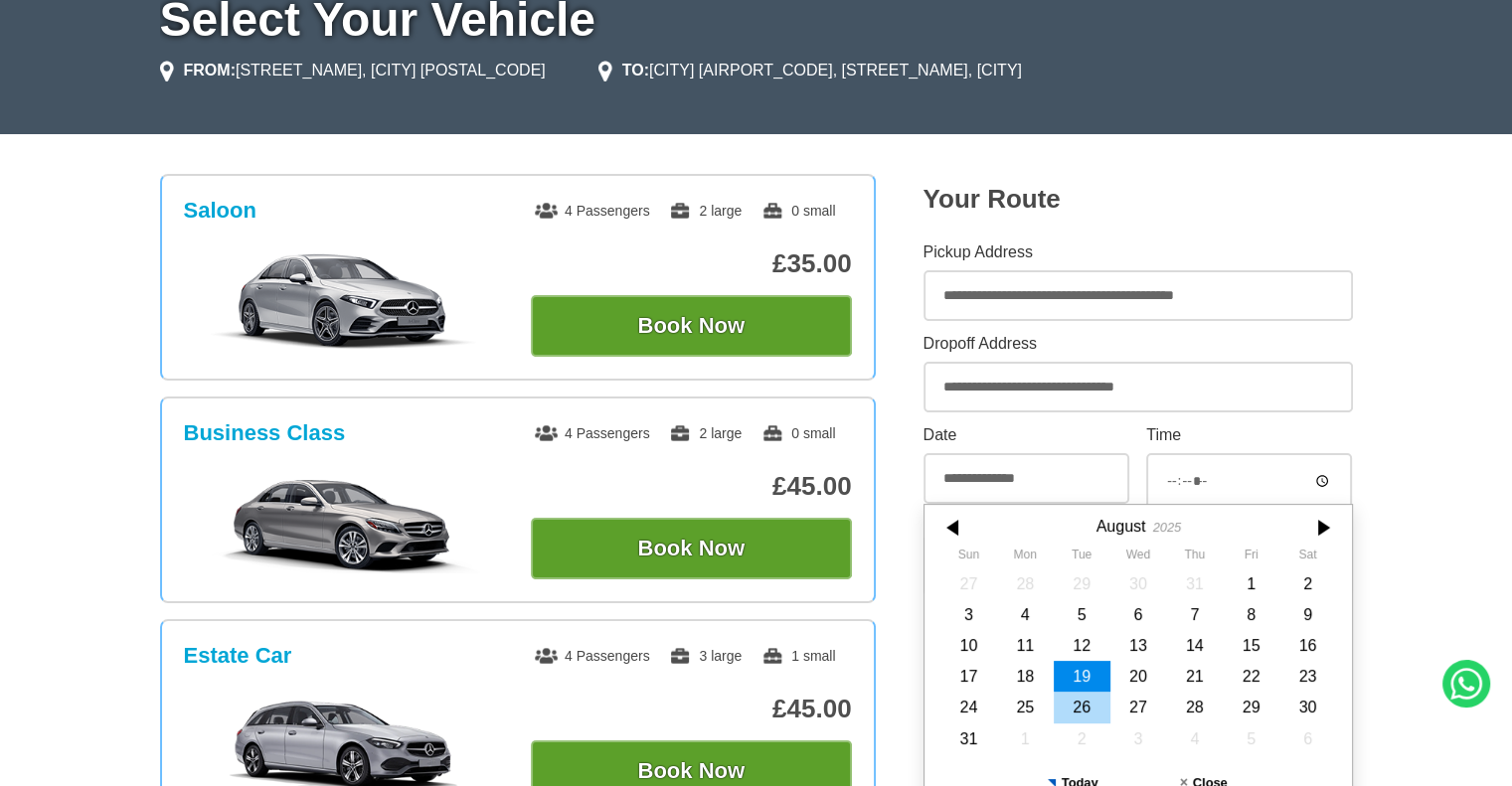 click on "26" at bounding box center [1081, 707] 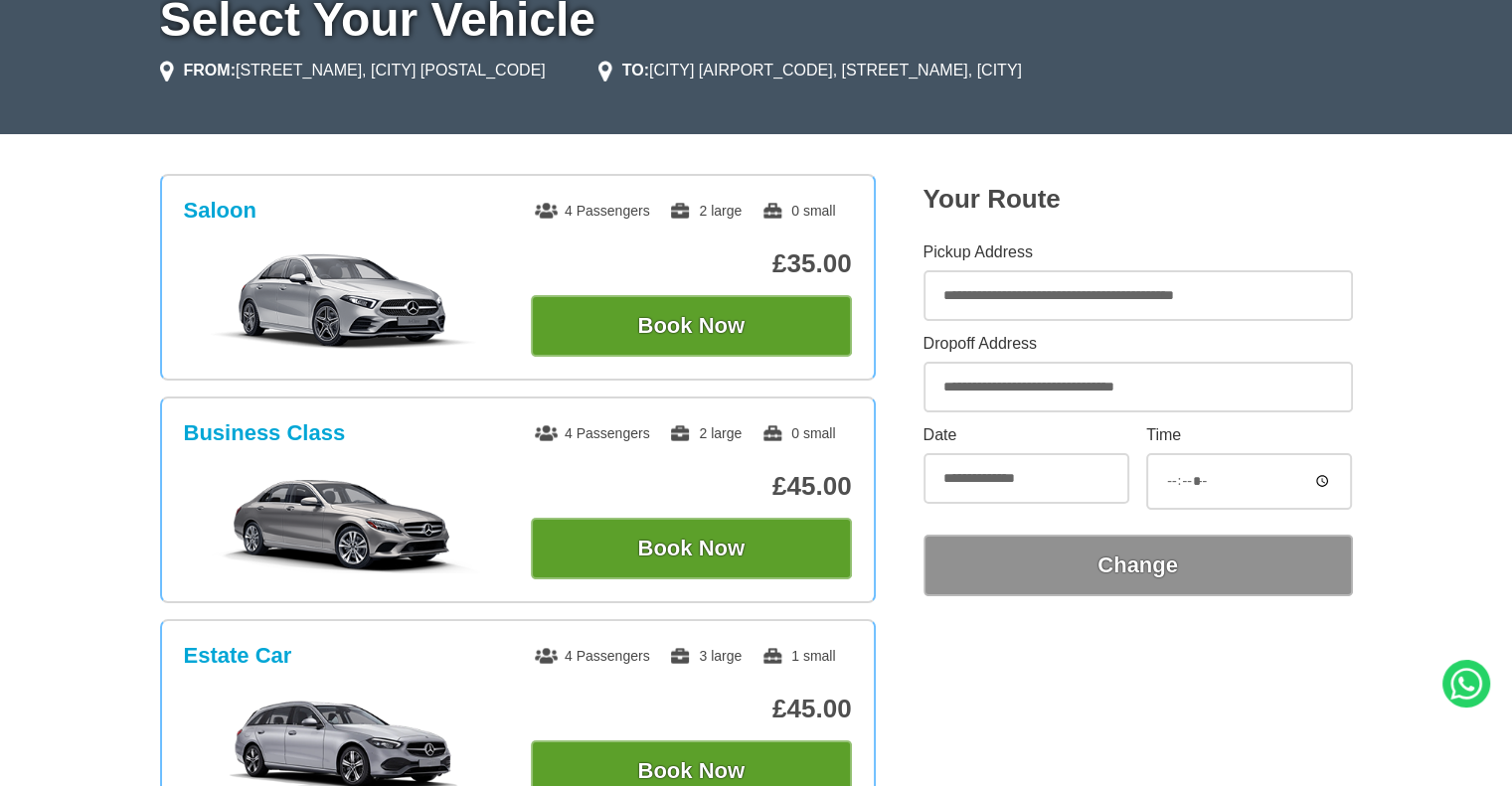 click on "*****" at bounding box center [1249, 481] 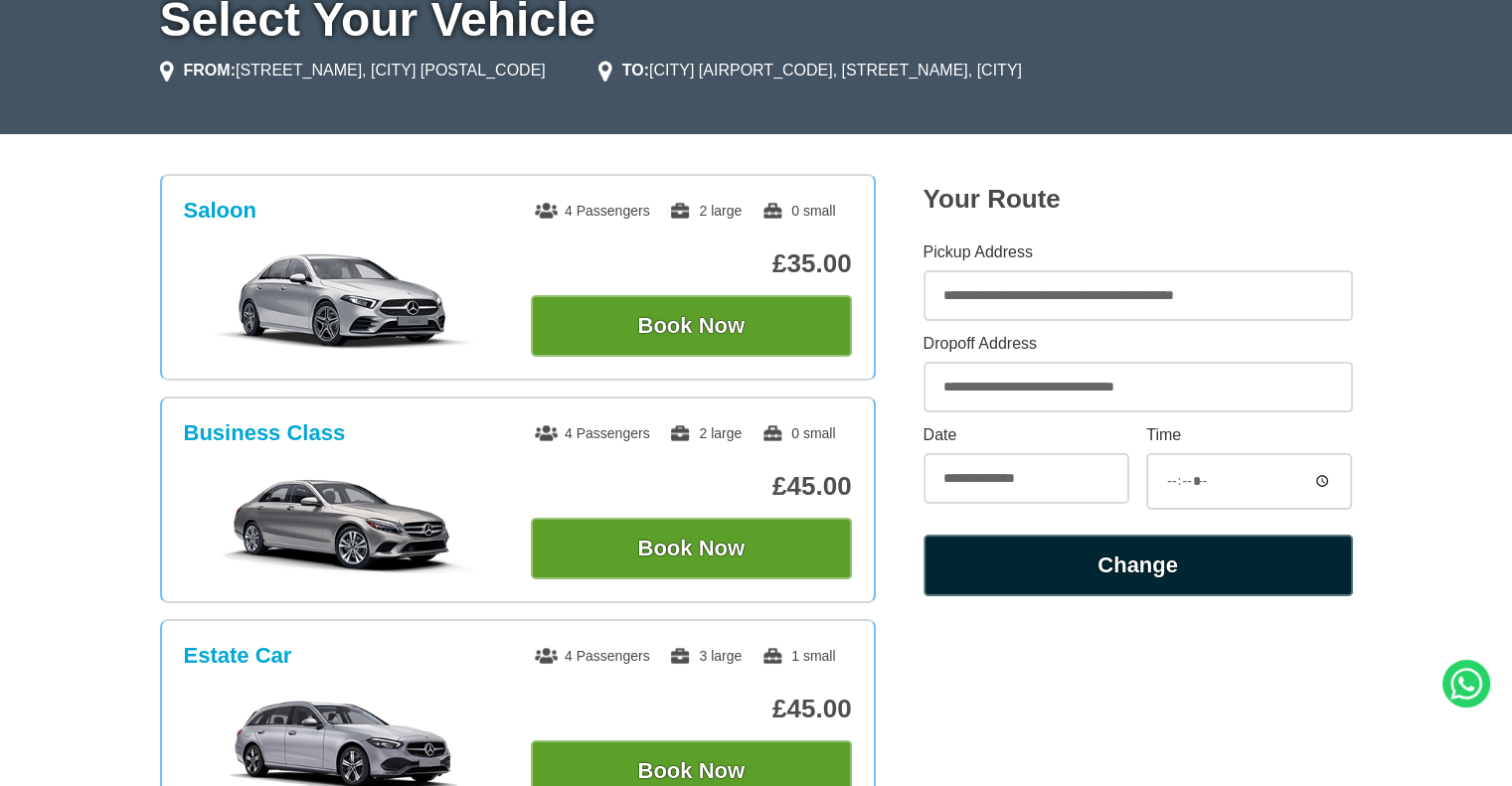 click on "Change" at bounding box center [1138, 565] 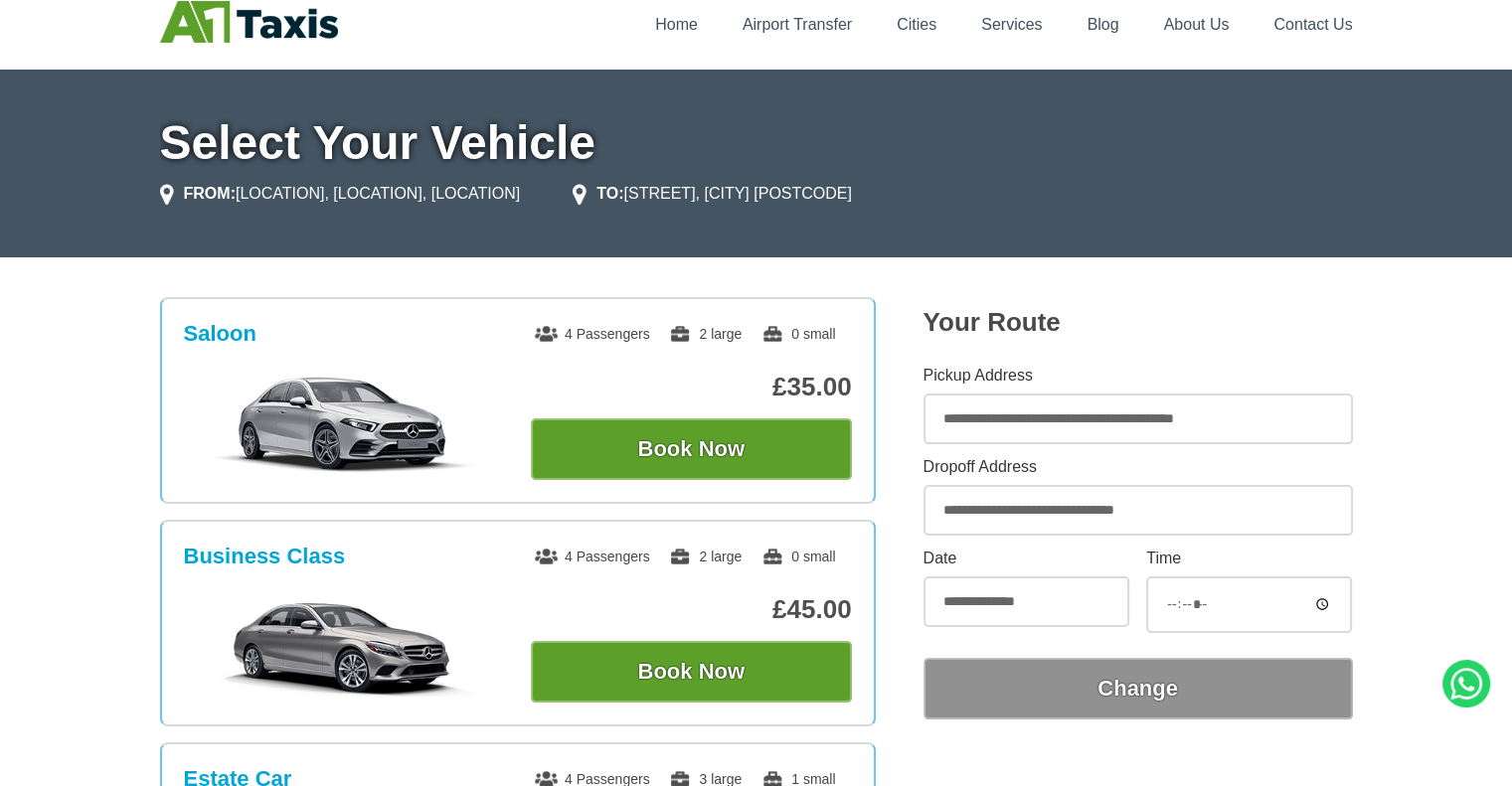 scroll, scrollTop: 0, scrollLeft: 0, axis: both 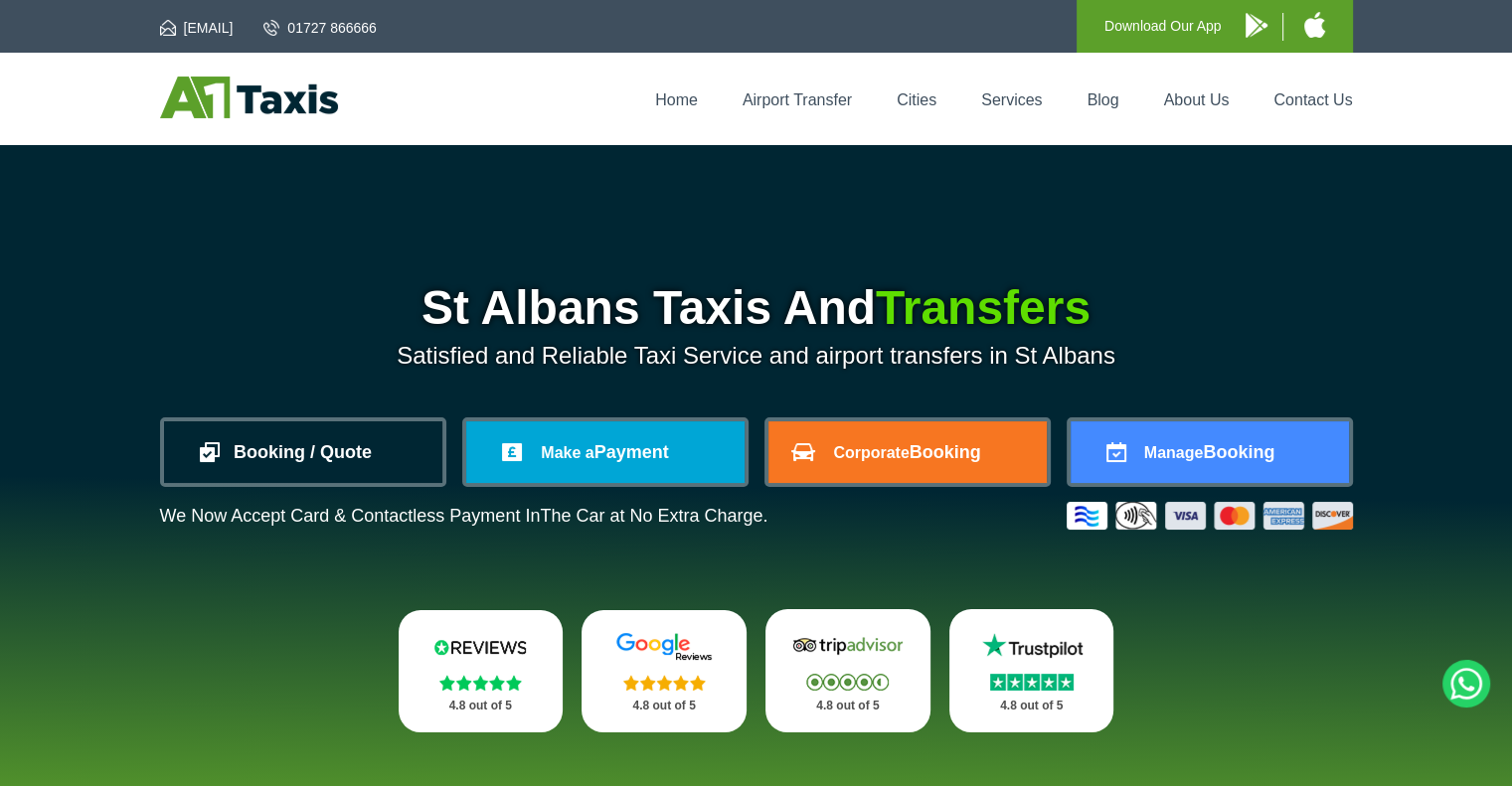 click on "Booking / Quote" at bounding box center (303, 452) 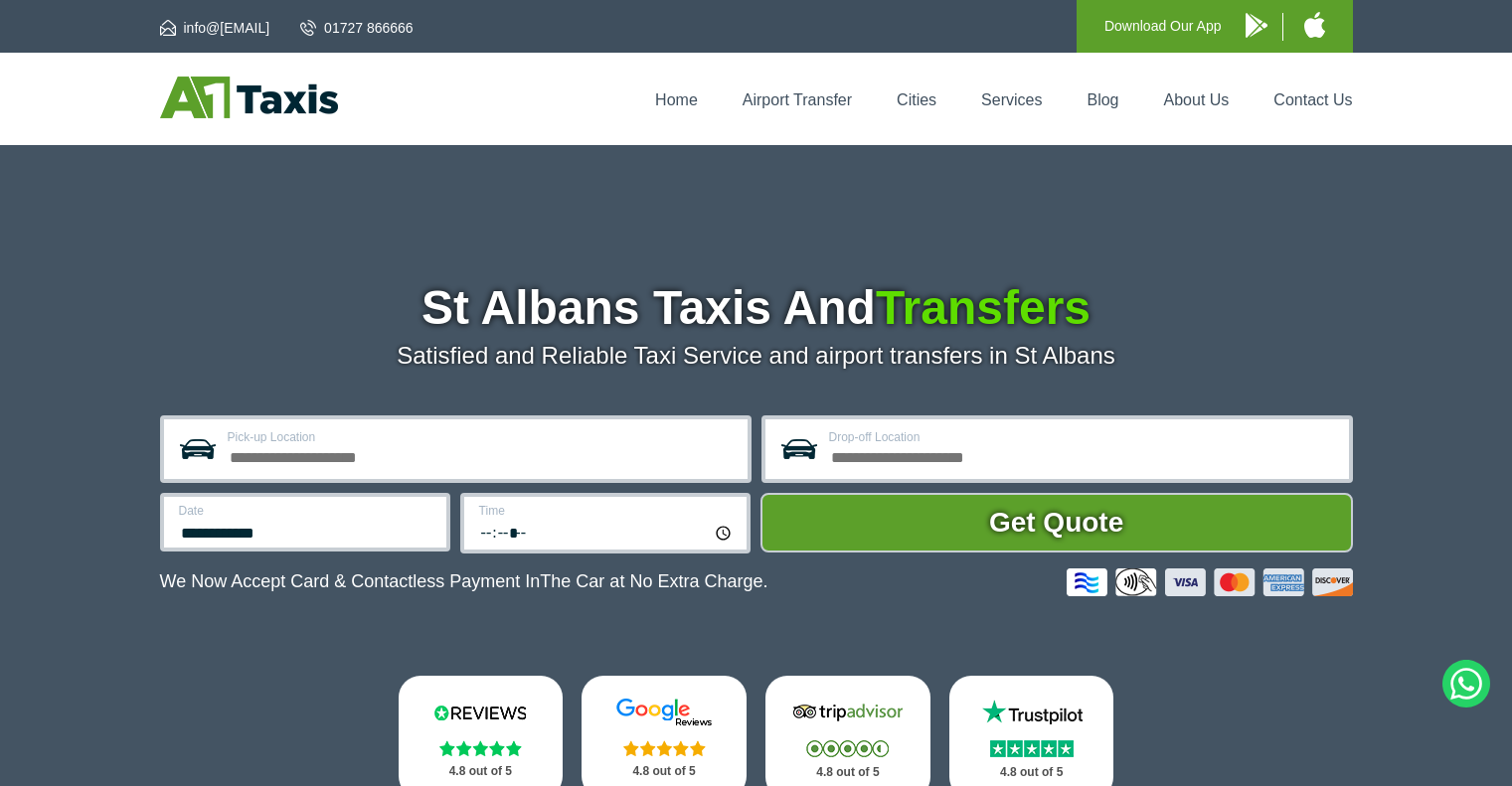 scroll, scrollTop: 0, scrollLeft: 0, axis: both 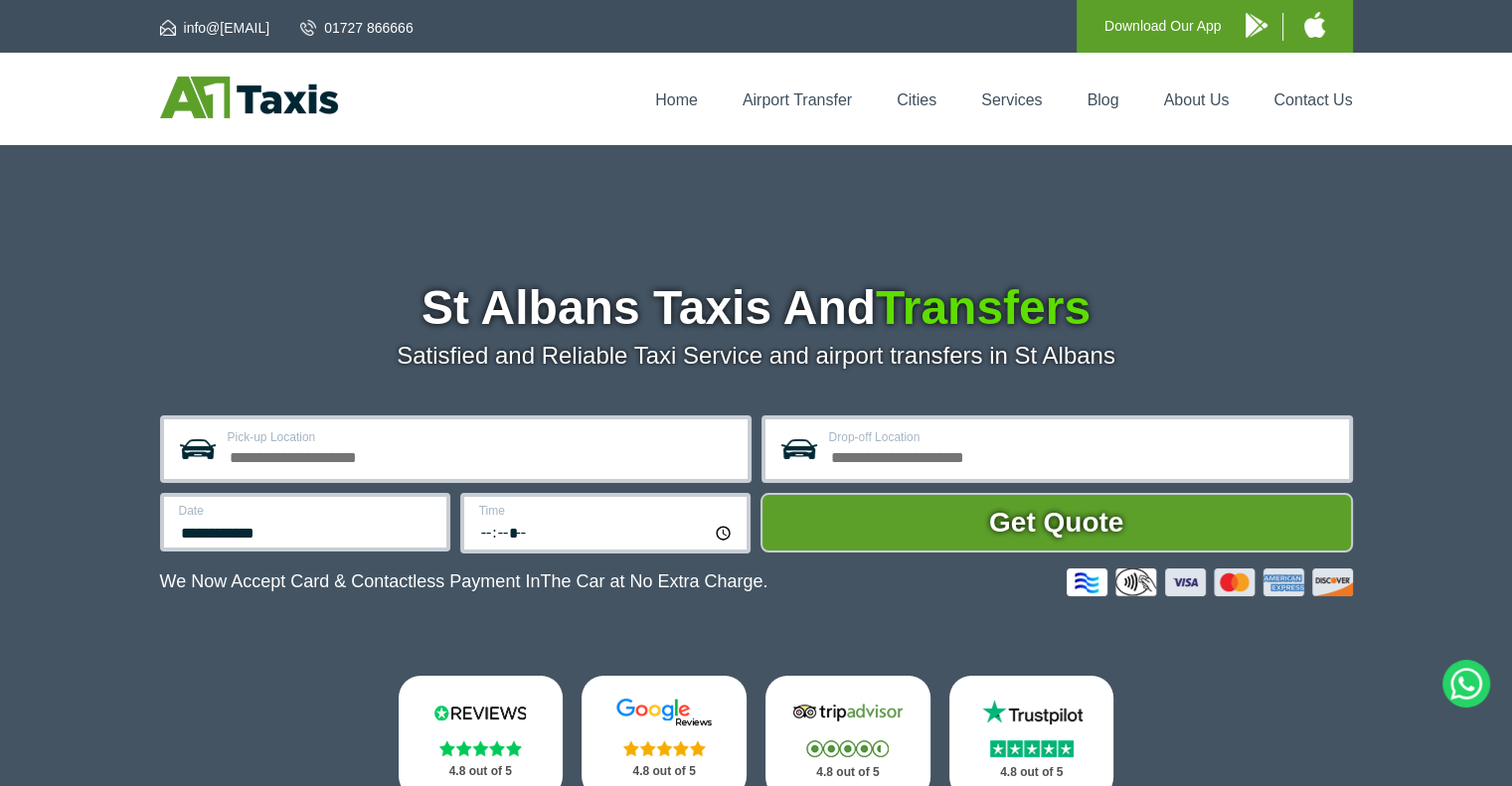 click on "Pick-up Location" at bounding box center [481, 455] 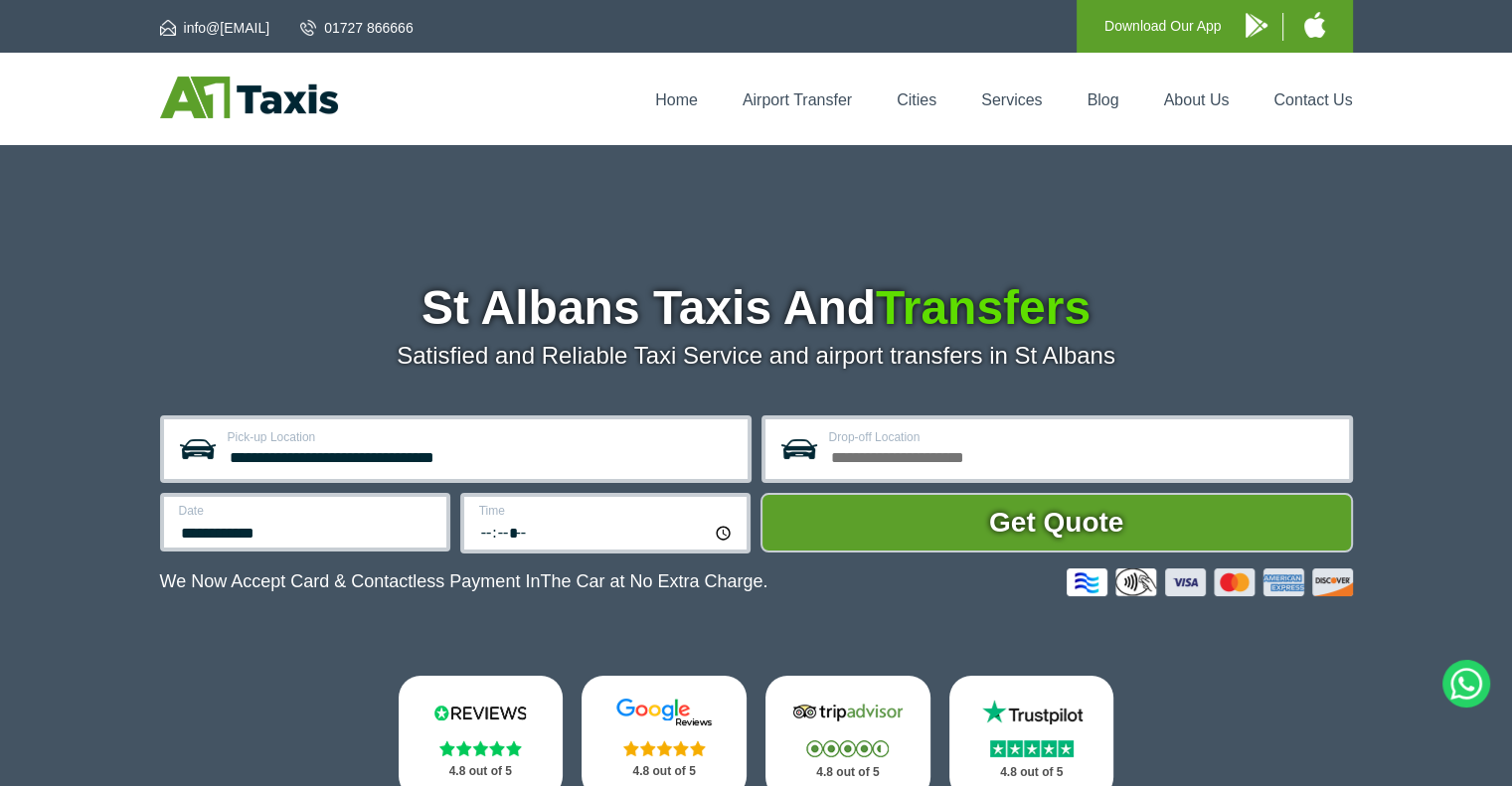click on "**********" at bounding box center (481, 455) 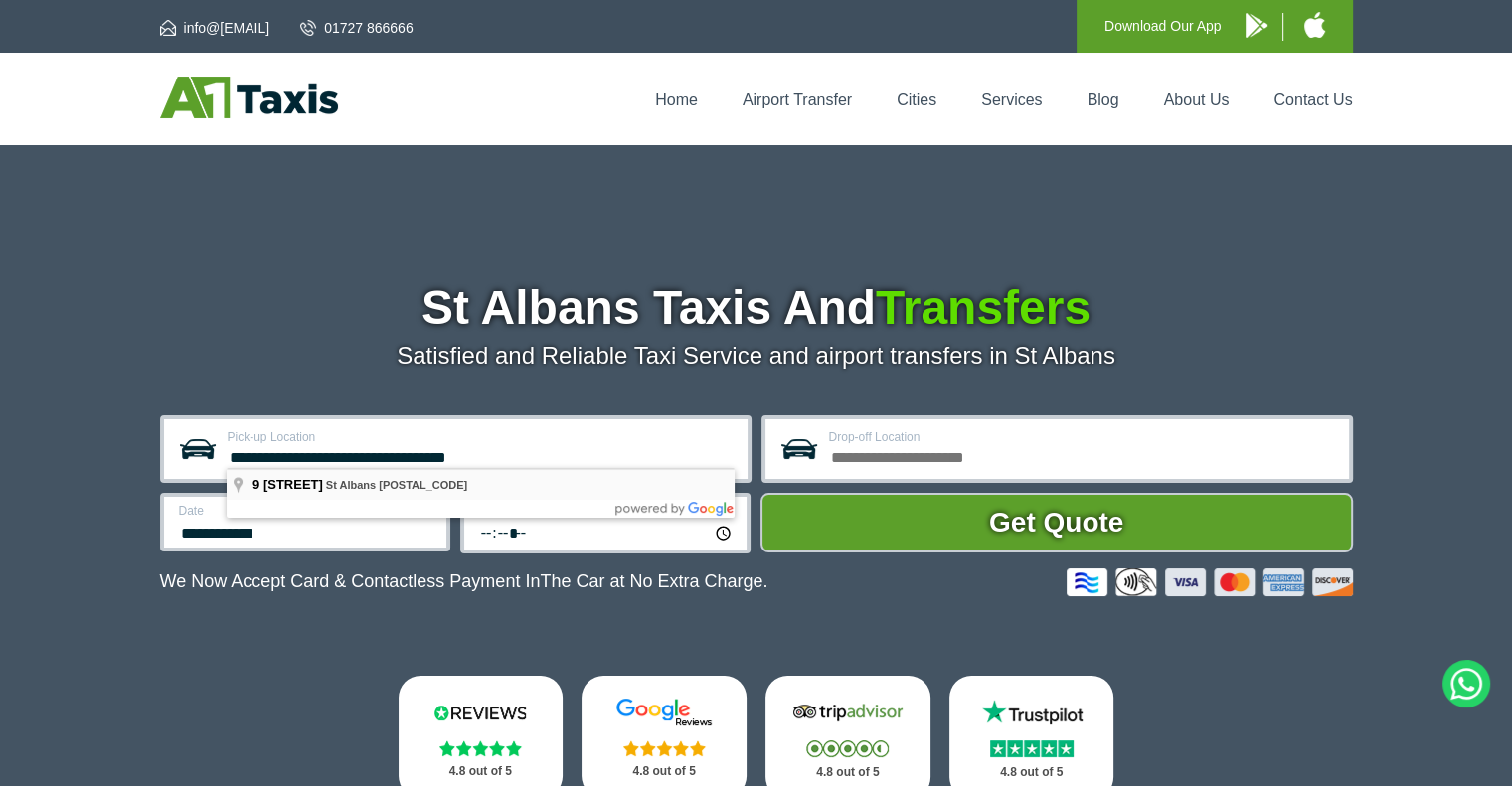 type on "**********" 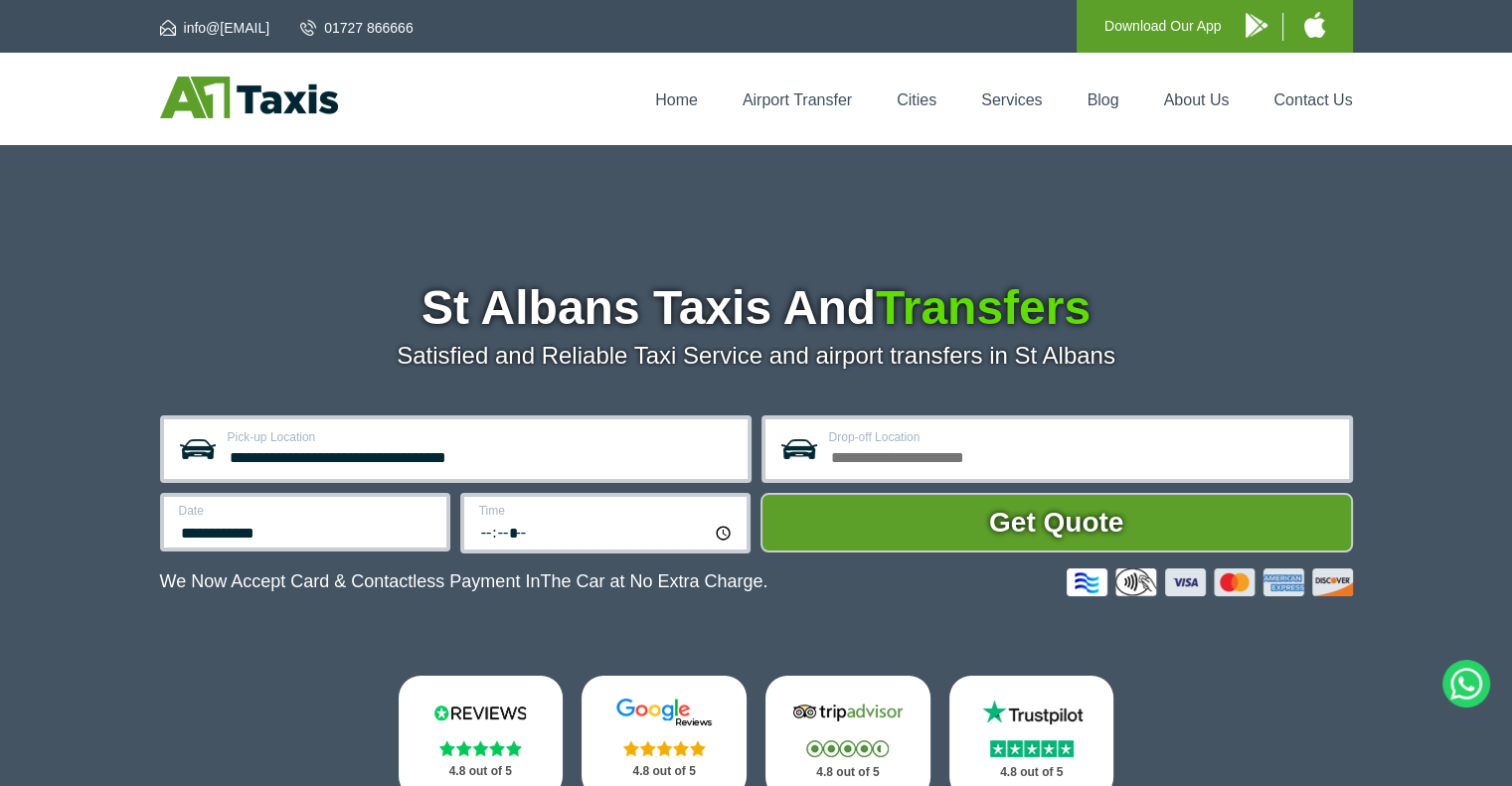 click on "Drop-off Location" at bounding box center [1083, 455] 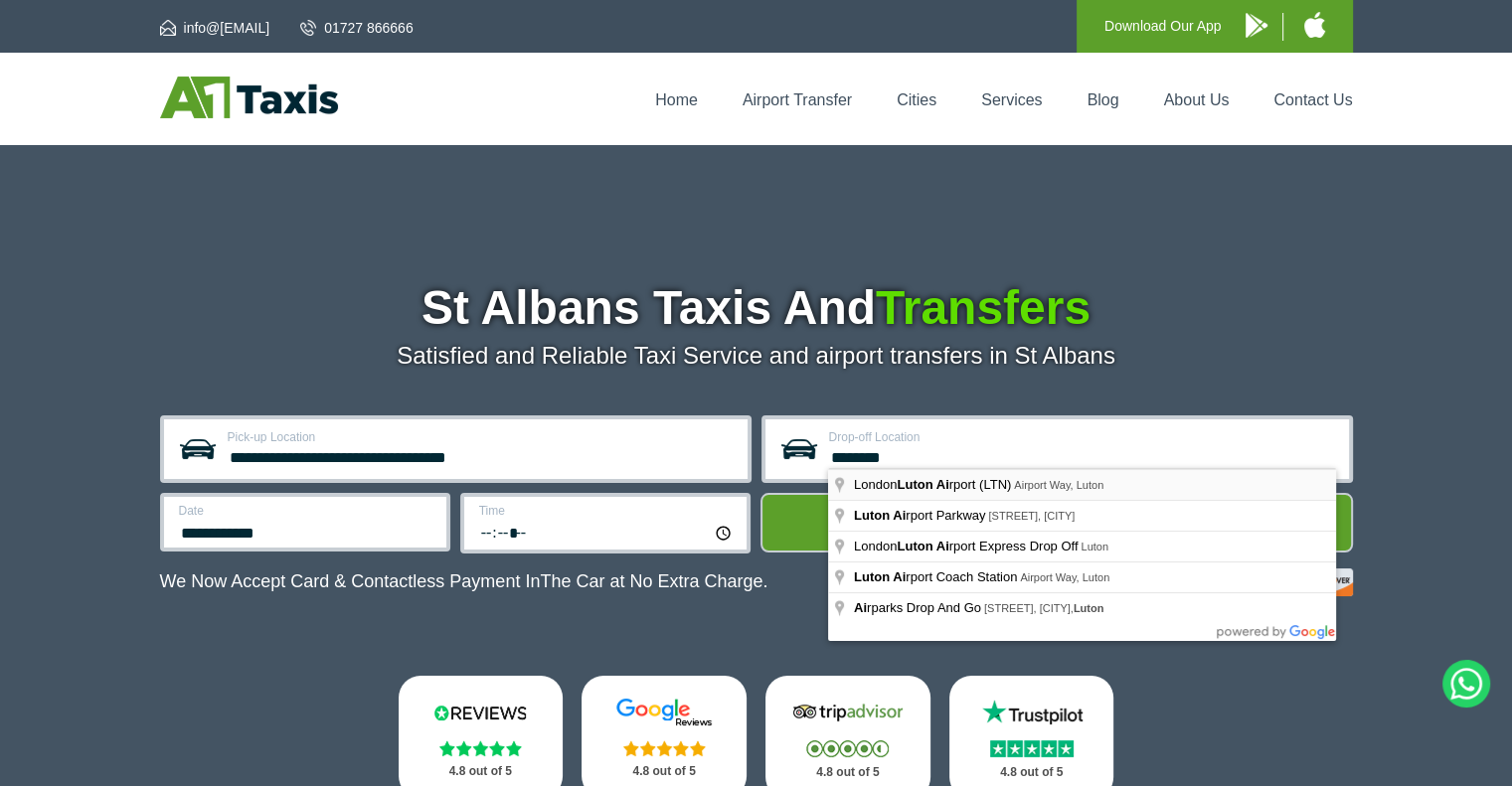 type on "**********" 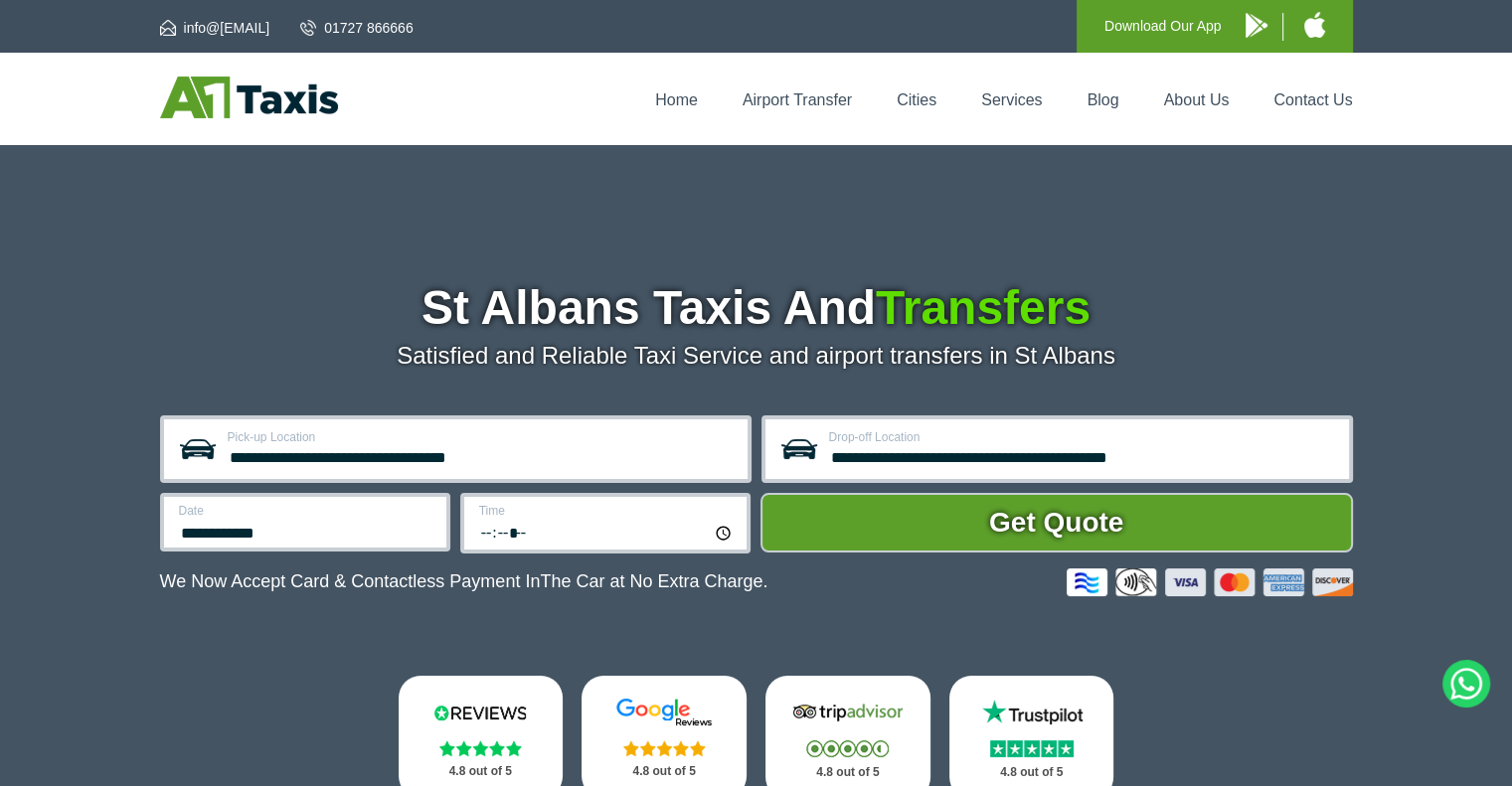 click on "**********" at bounding box center (305, 522) 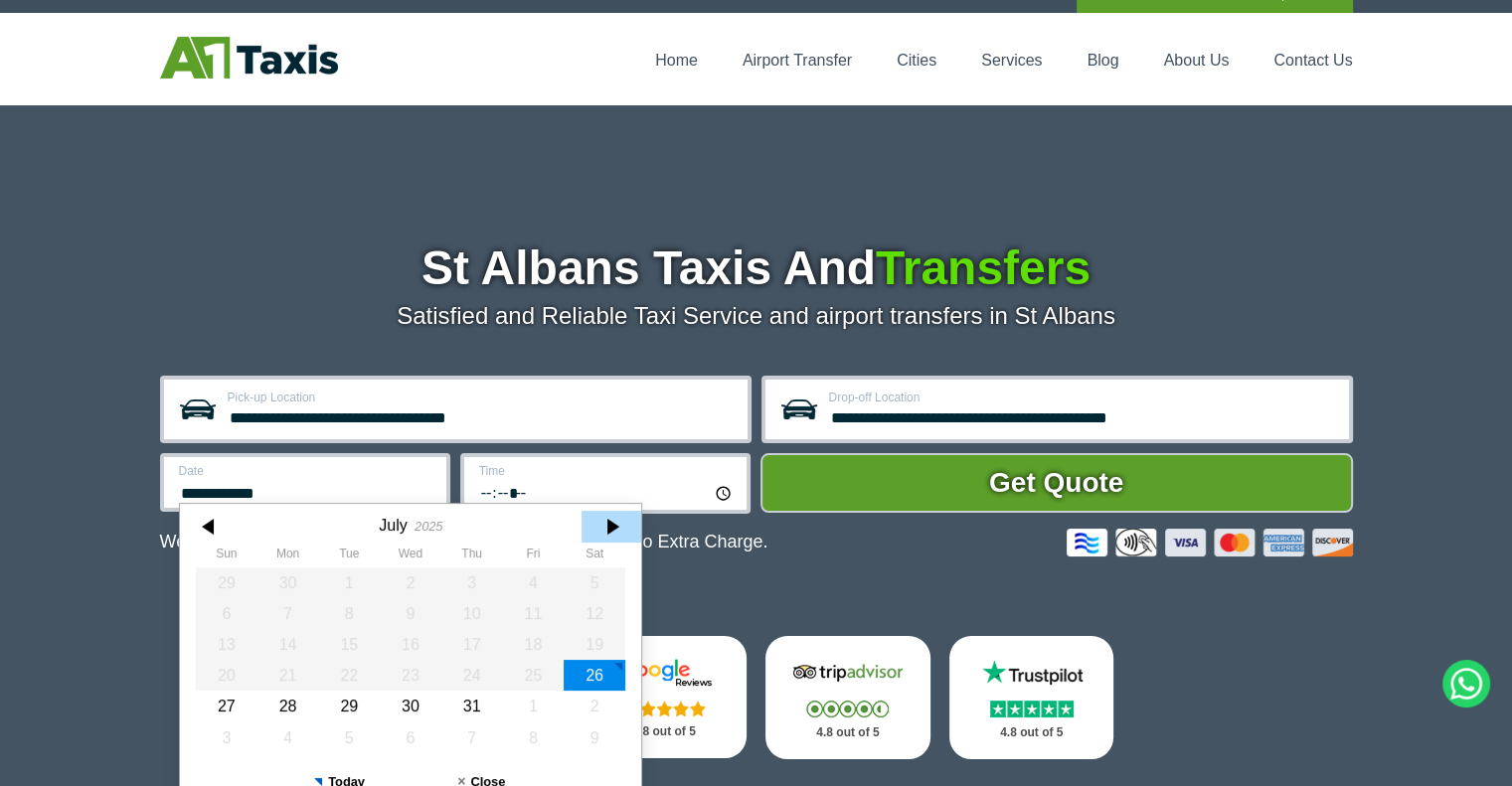 click at bounding box center [611, 527] 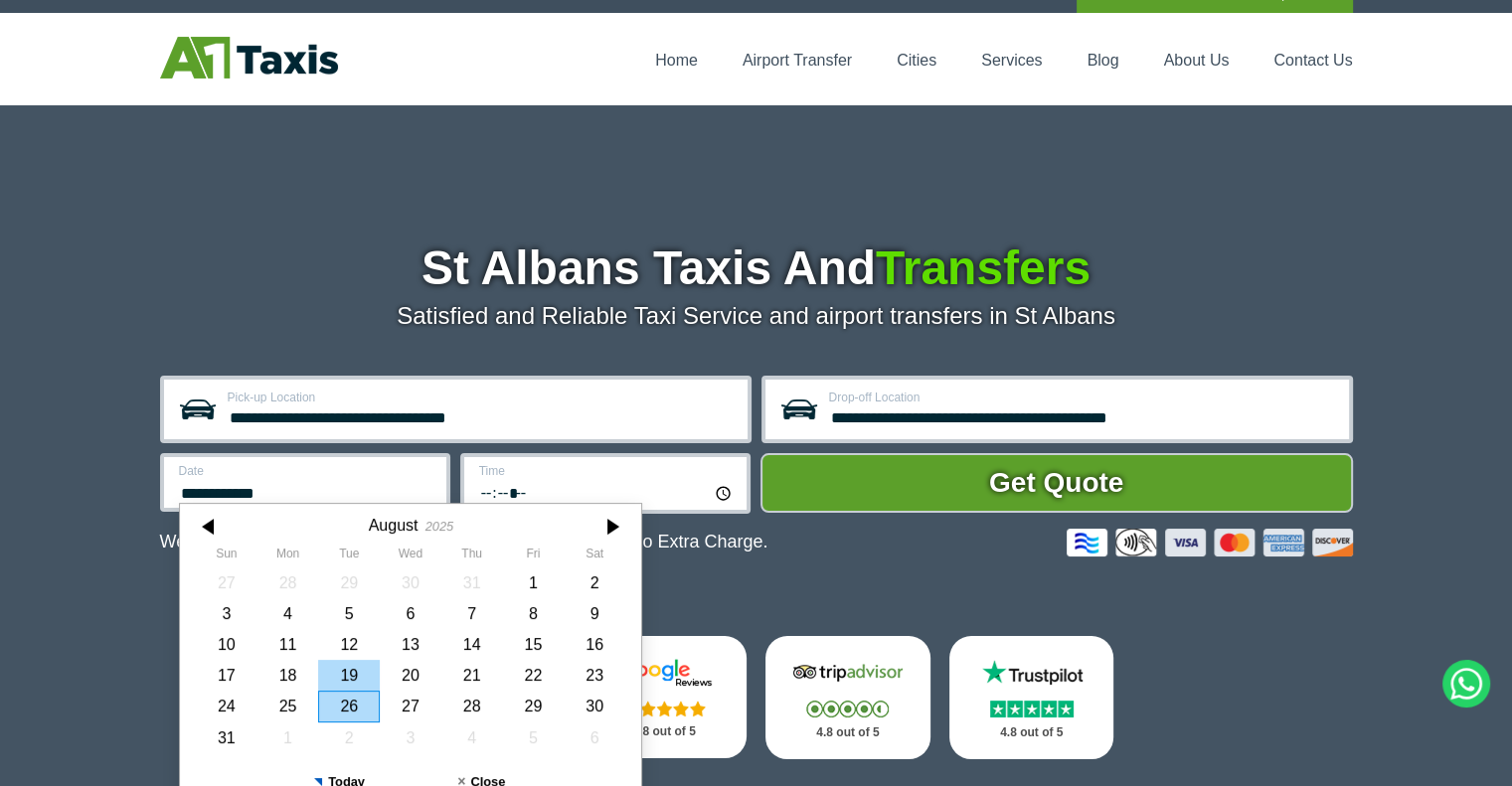 click on "19" at bounding box center (349, 675) 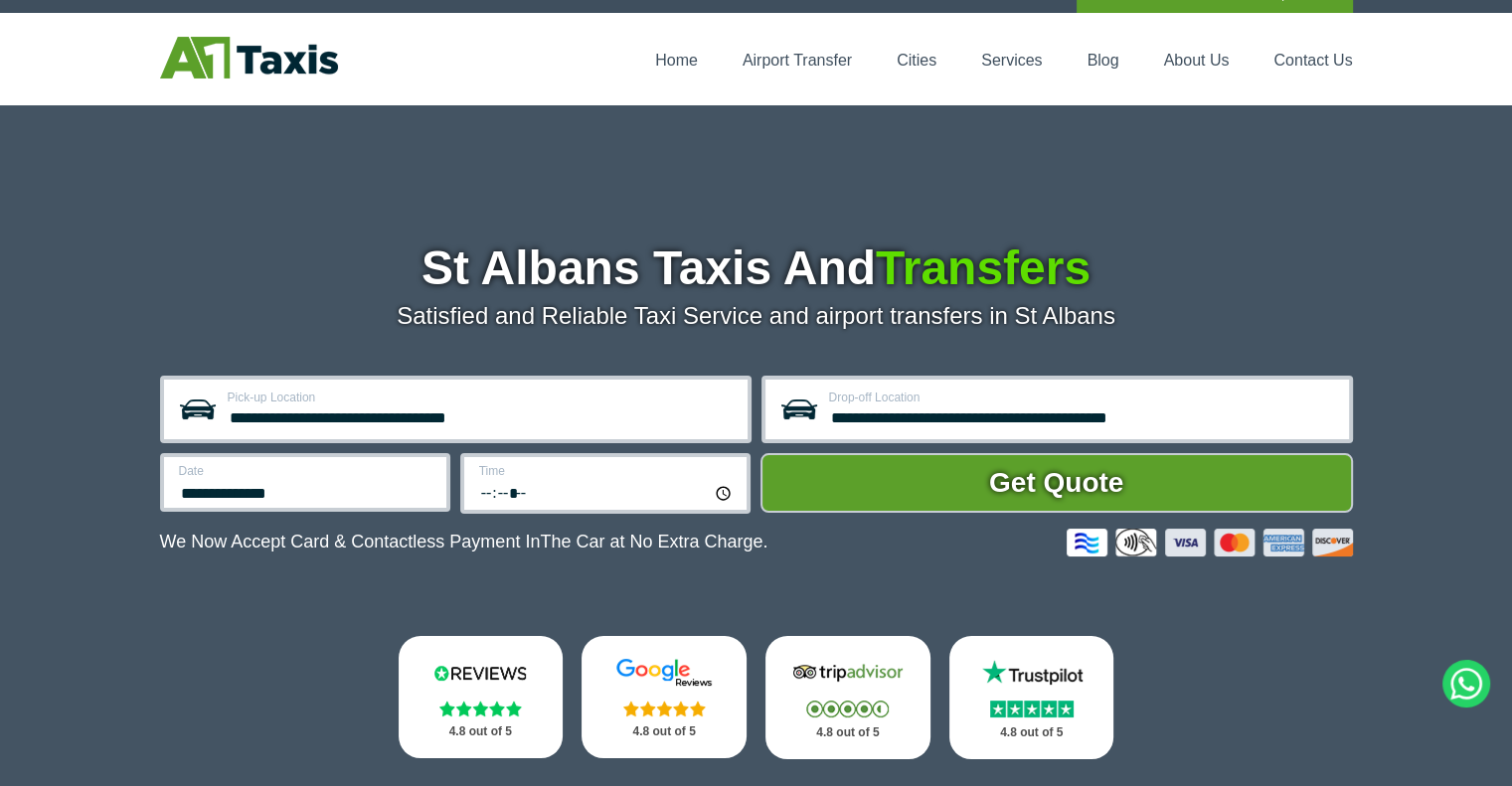 click on "*****" at bounding box center [606, 492] 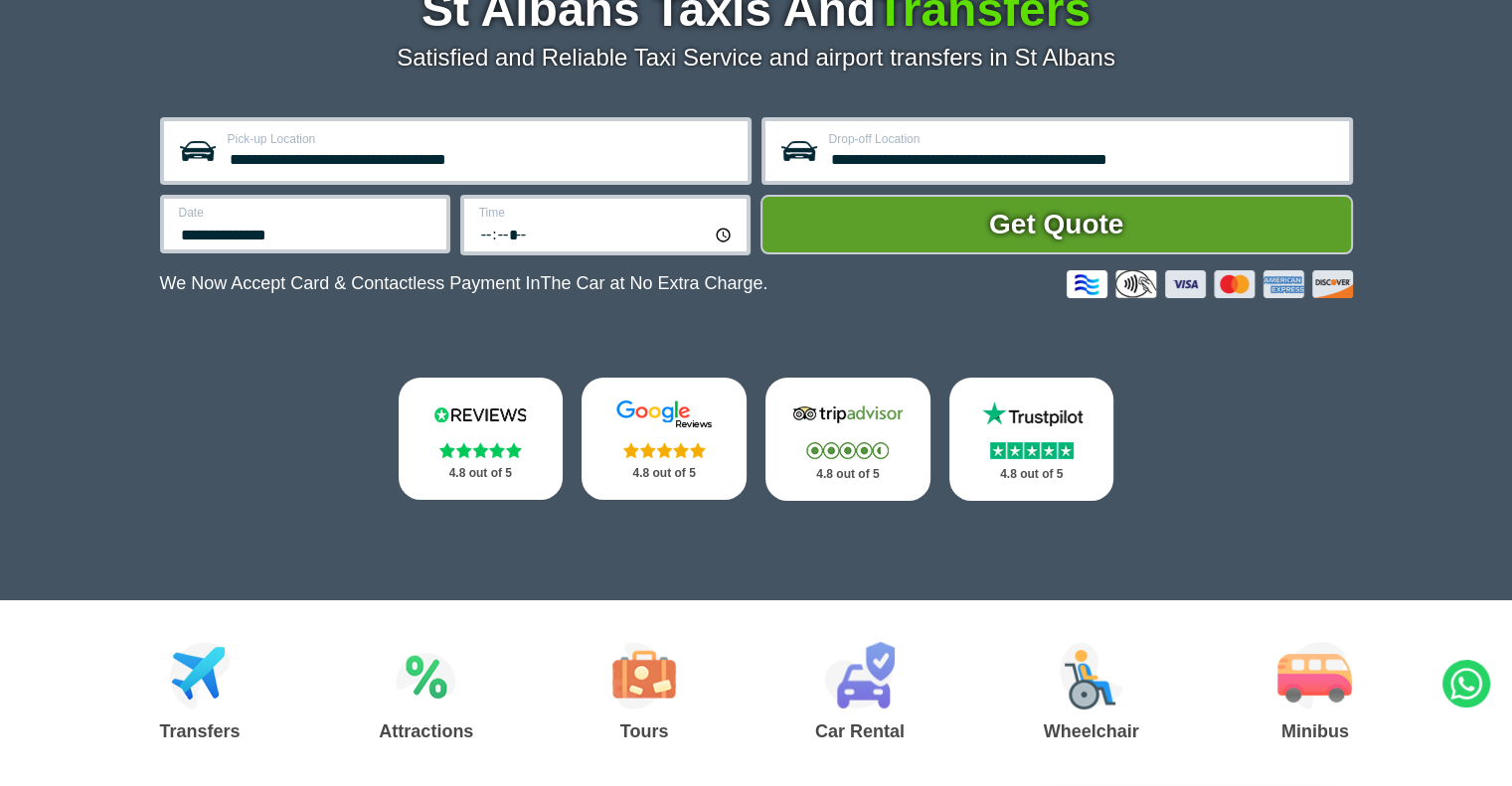 scroll, scrollTop: 0, scrollLeft: 0, axis: both 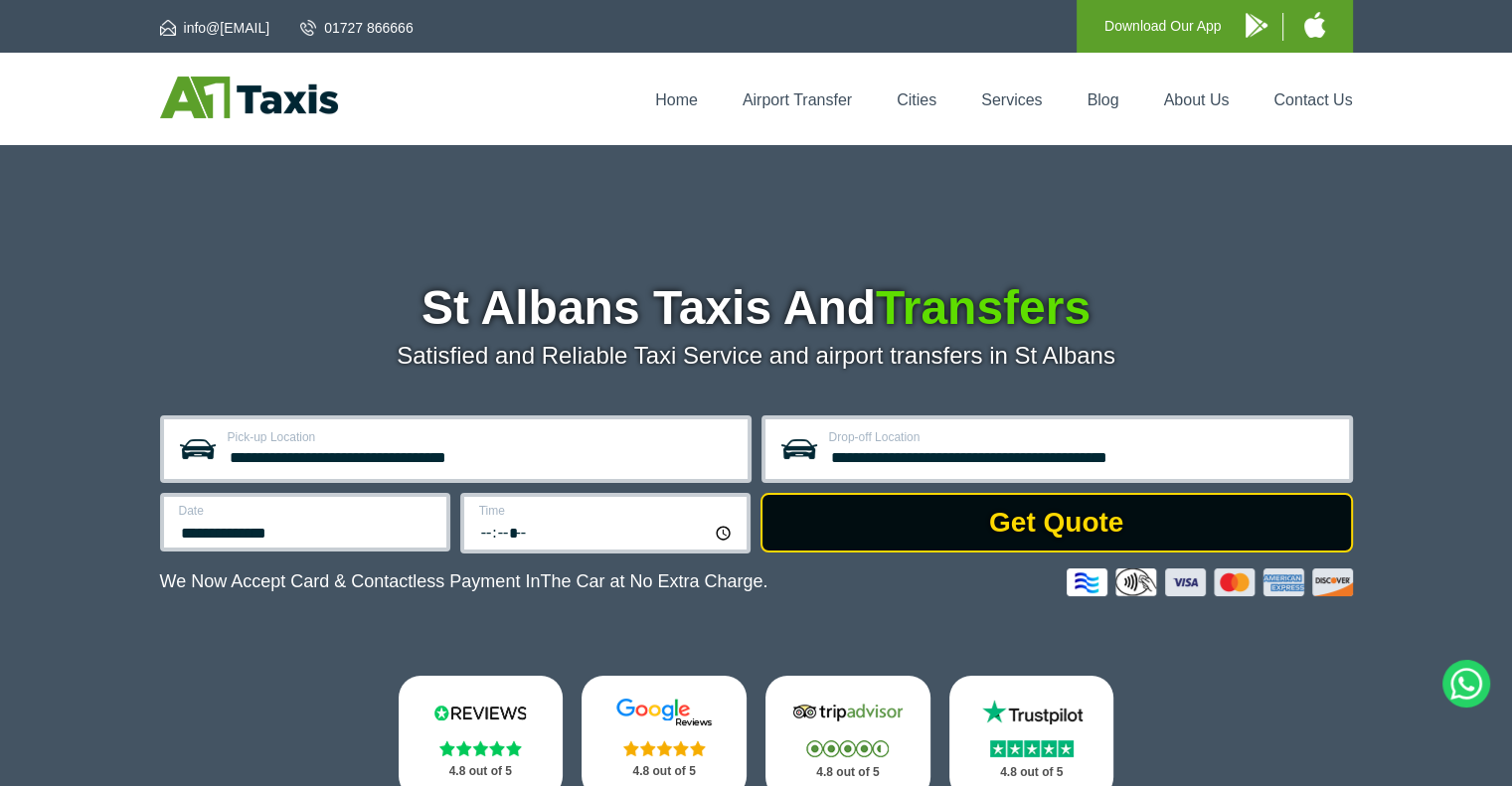 drag, startPoint x: 903, startPoint y: 525, endPoint x: 919, endPoint y: 525, distance: 16 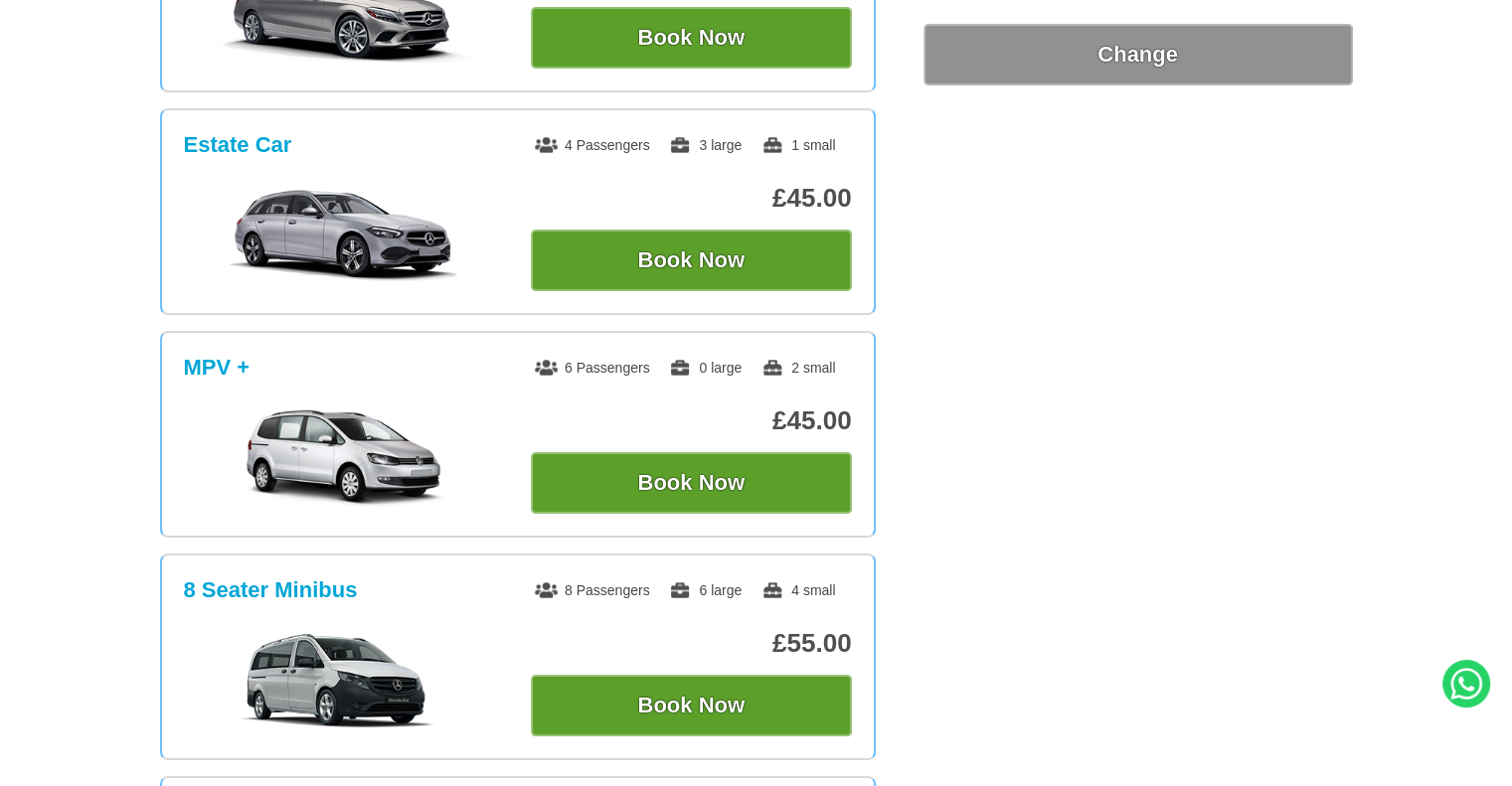 scroll, scrollTop: 795, scrollLeft: 0, axis: vertical 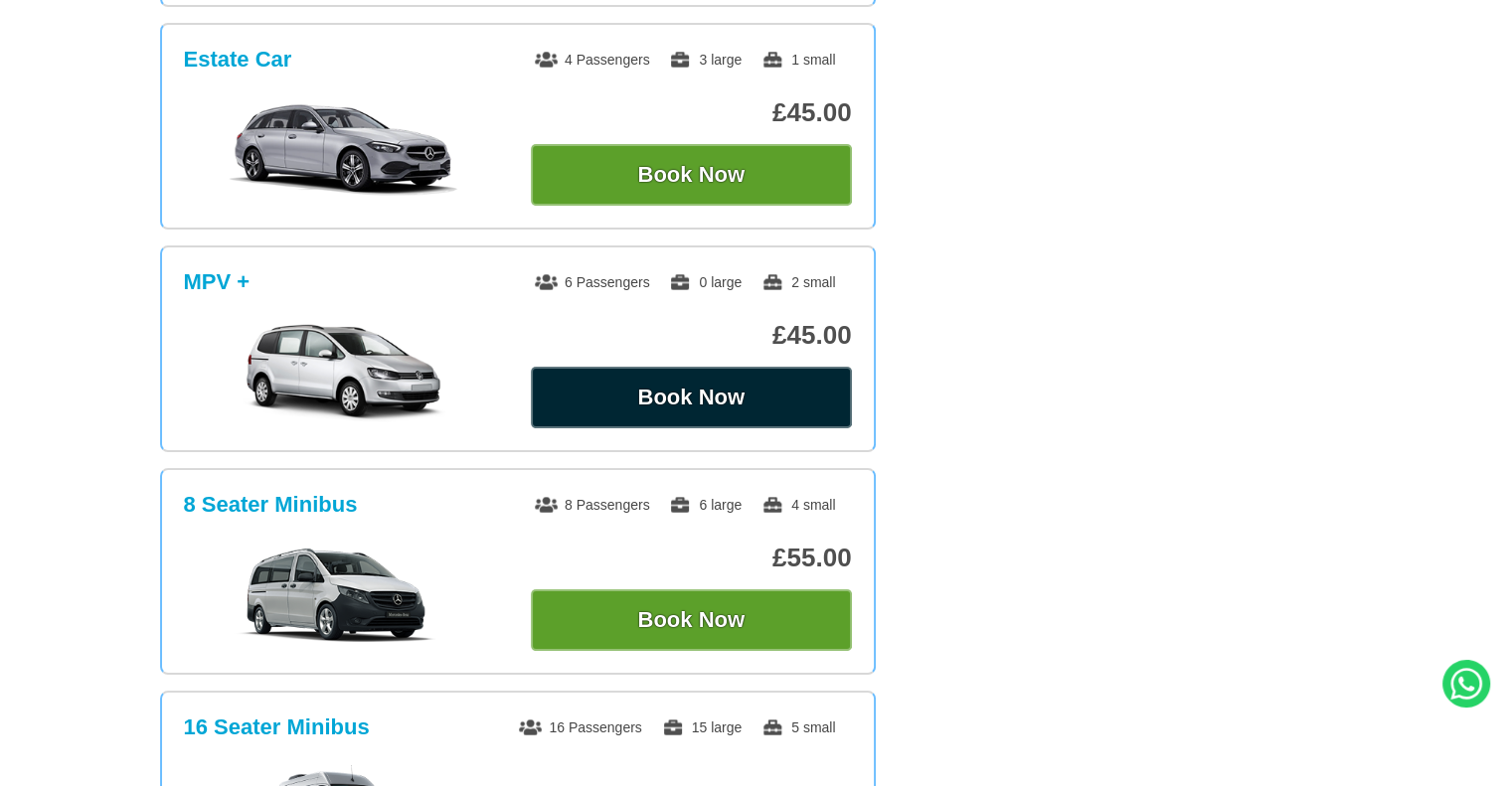 click on "Book Now" at bounding box center [691, 397] 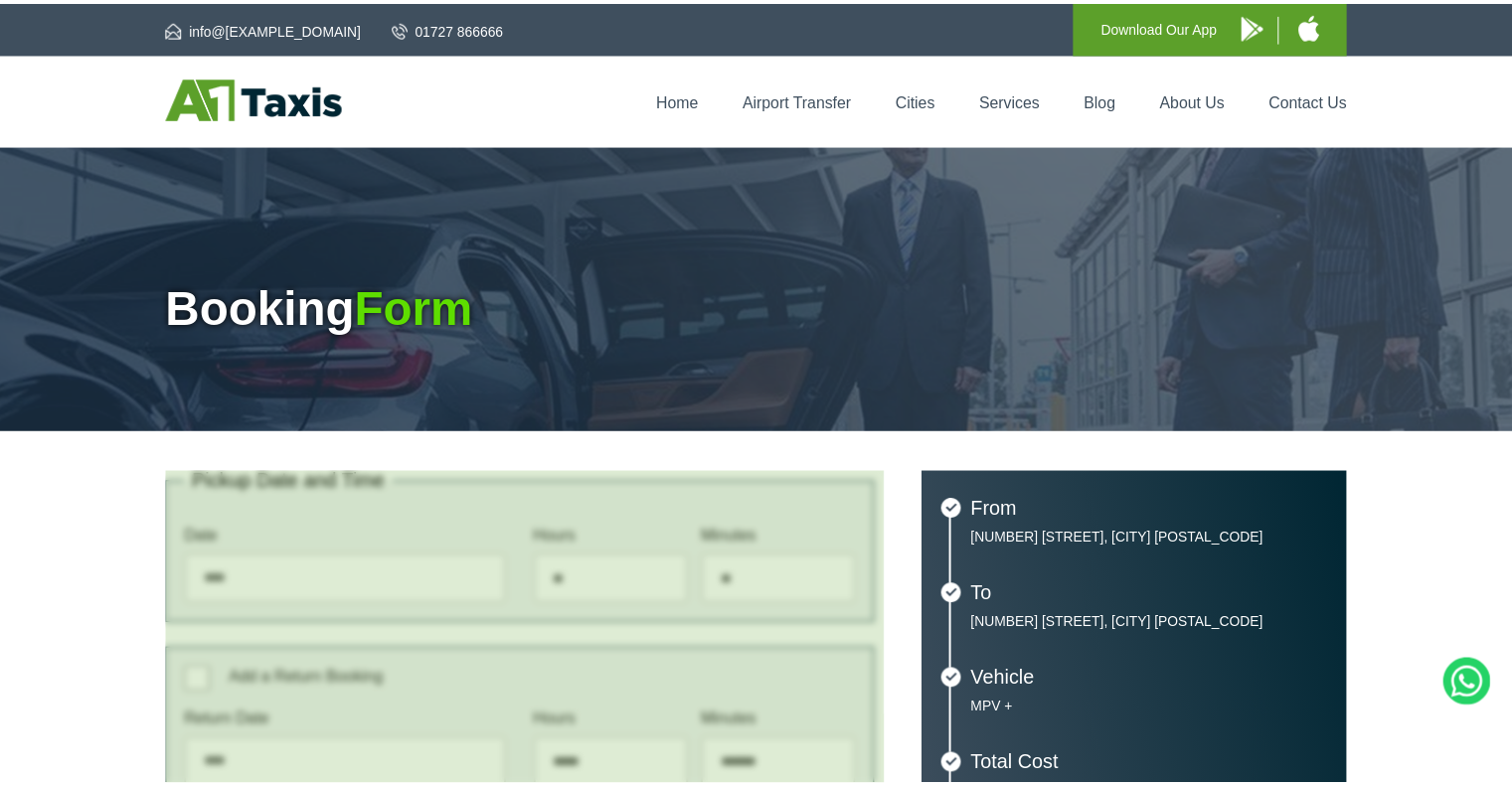 scroll, scrollTop: 0, scrollLeft: 0, axis: both 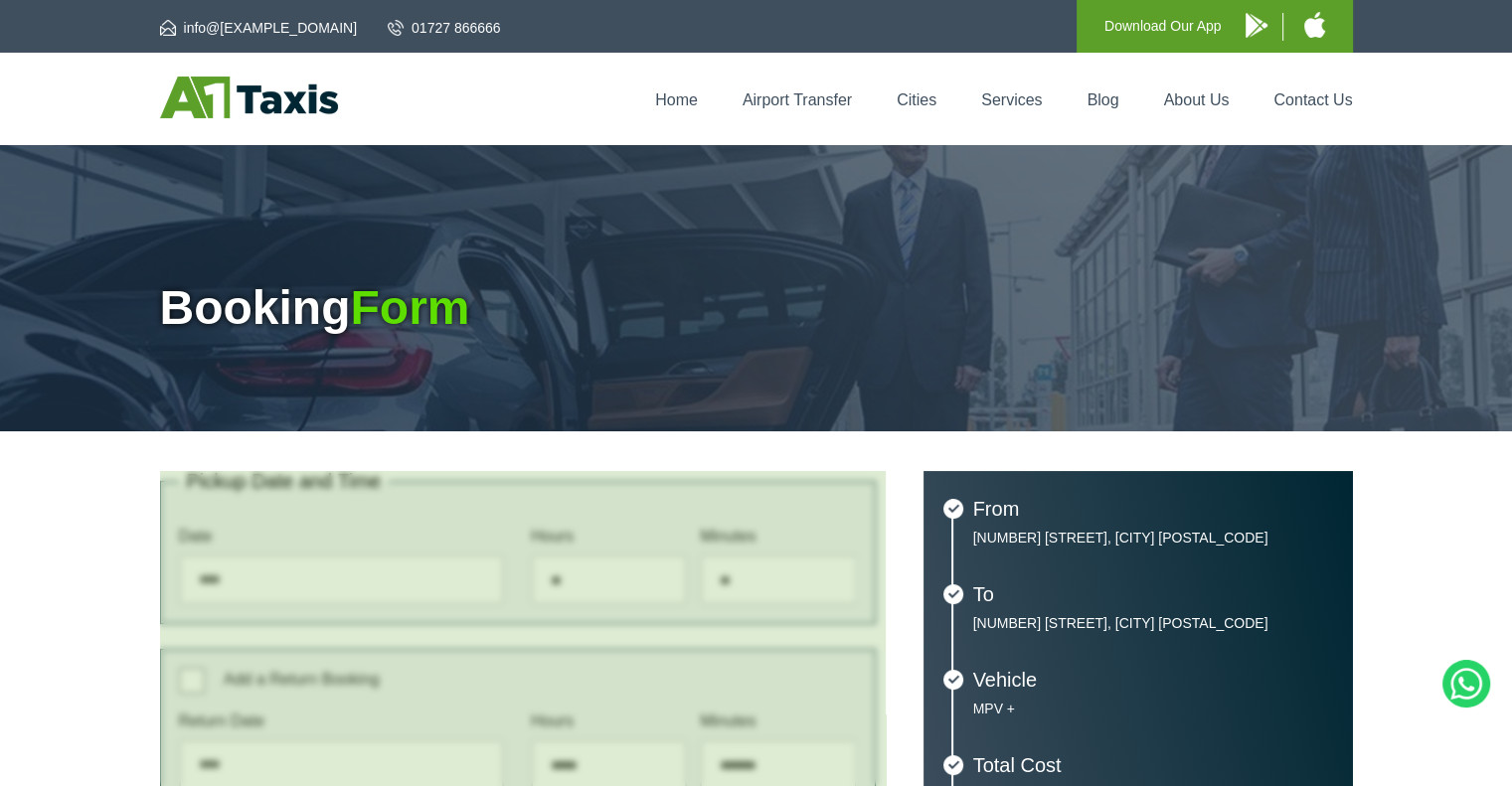 type on "**********" 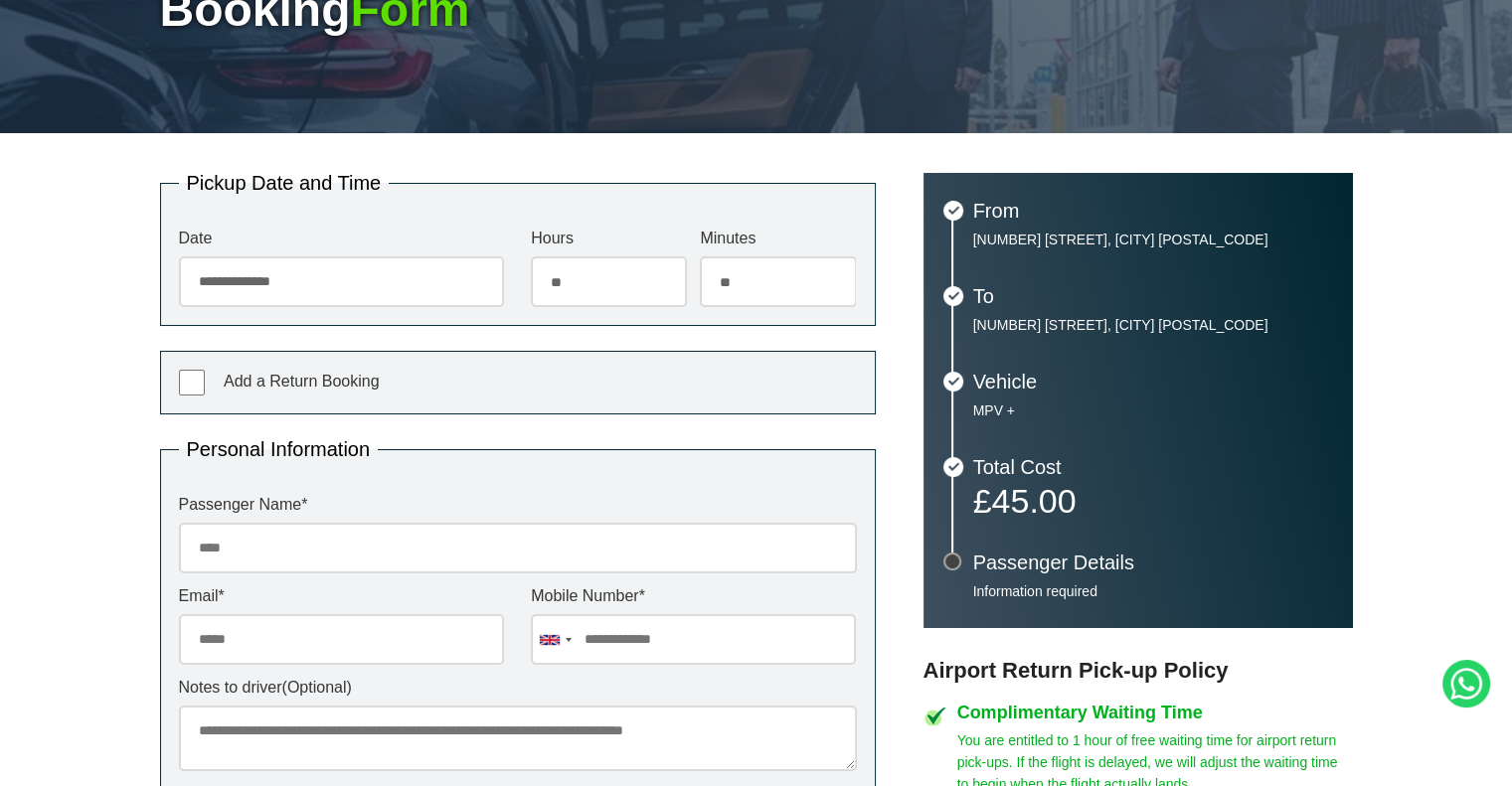 scroll, scrollTop: 397, scrollLeft: 0, axis: vertical 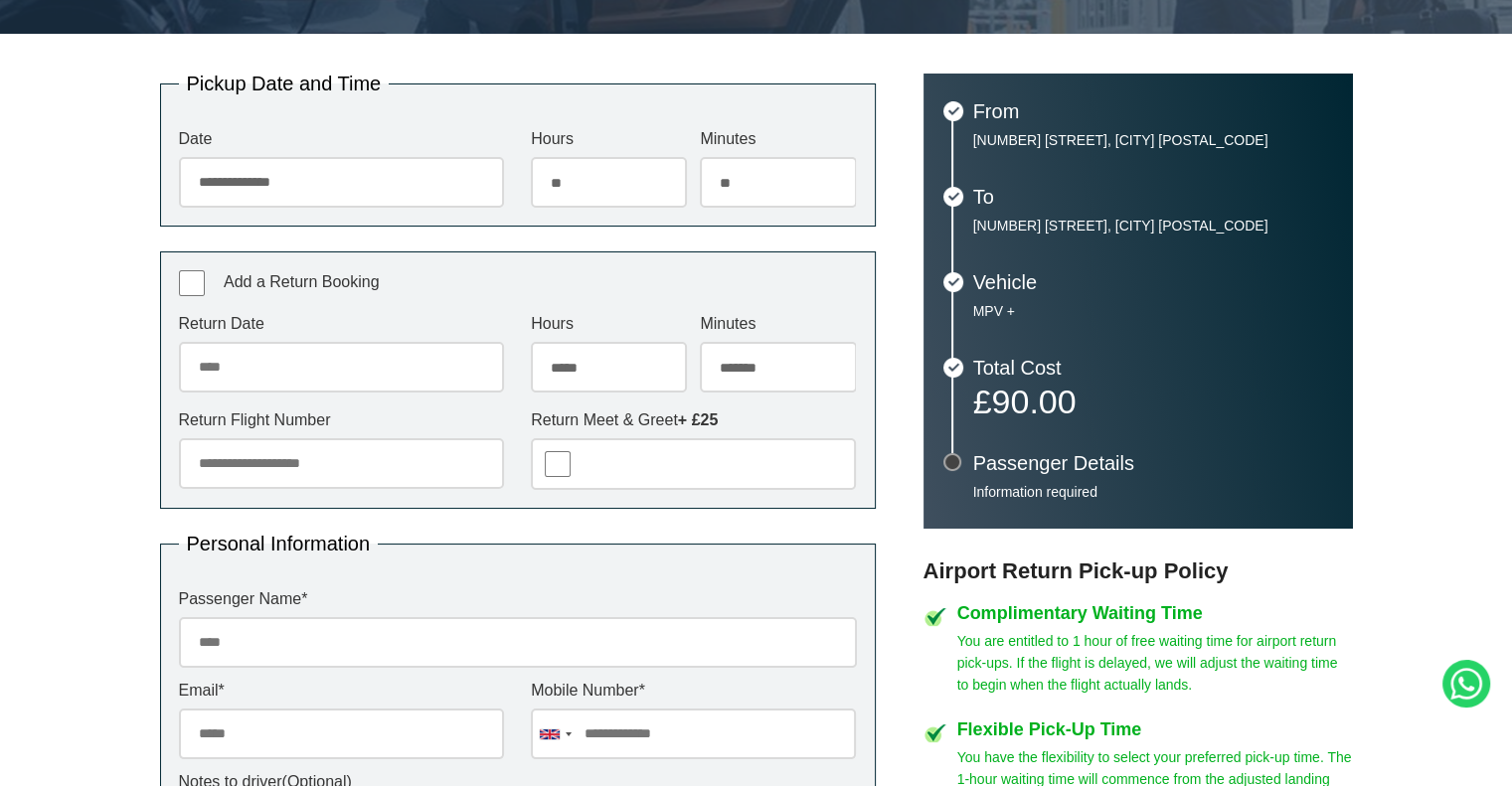 click on "Return Date" at bounding box center (341, 367) 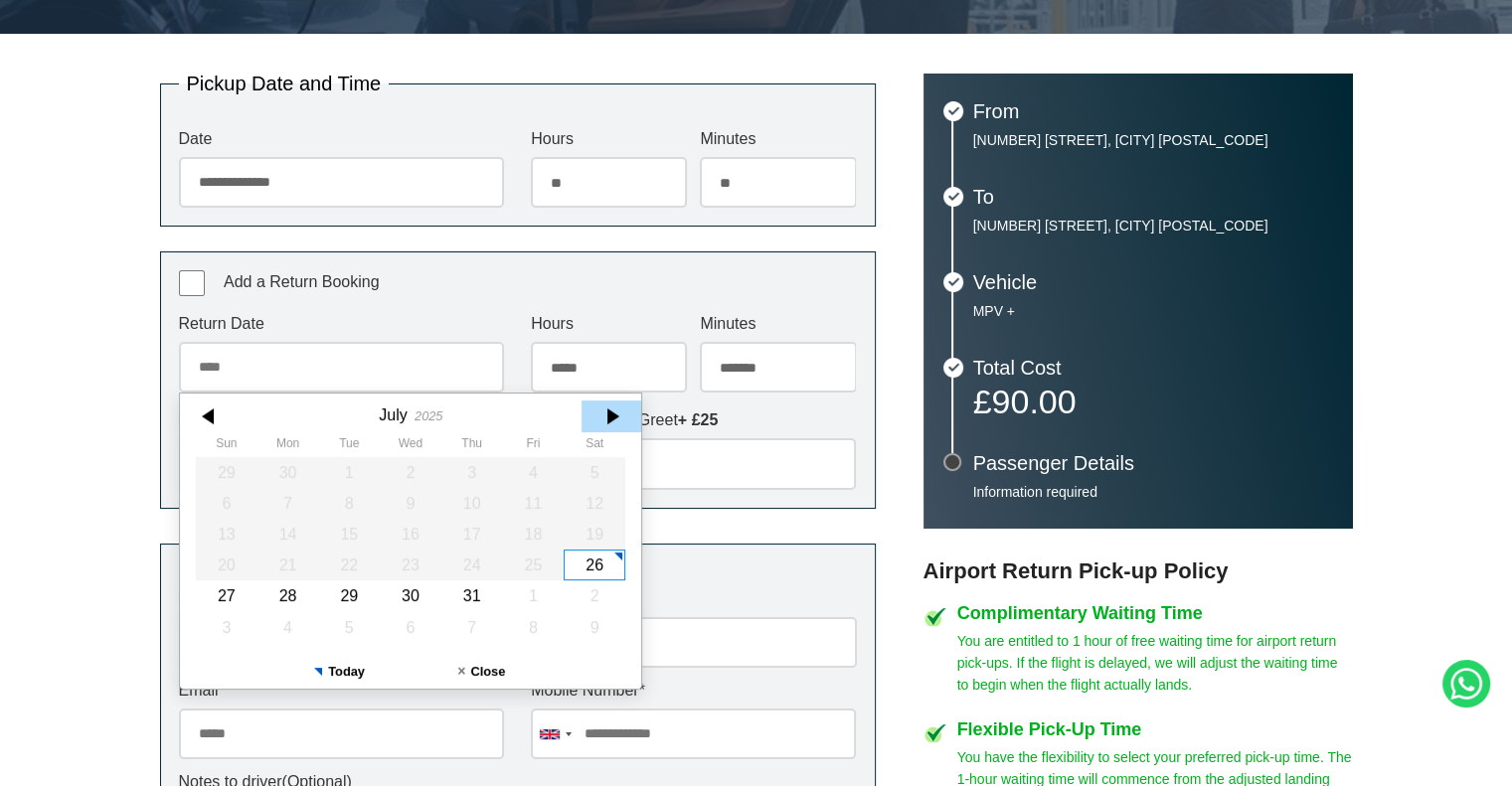 click at bounding box center (611, 416) 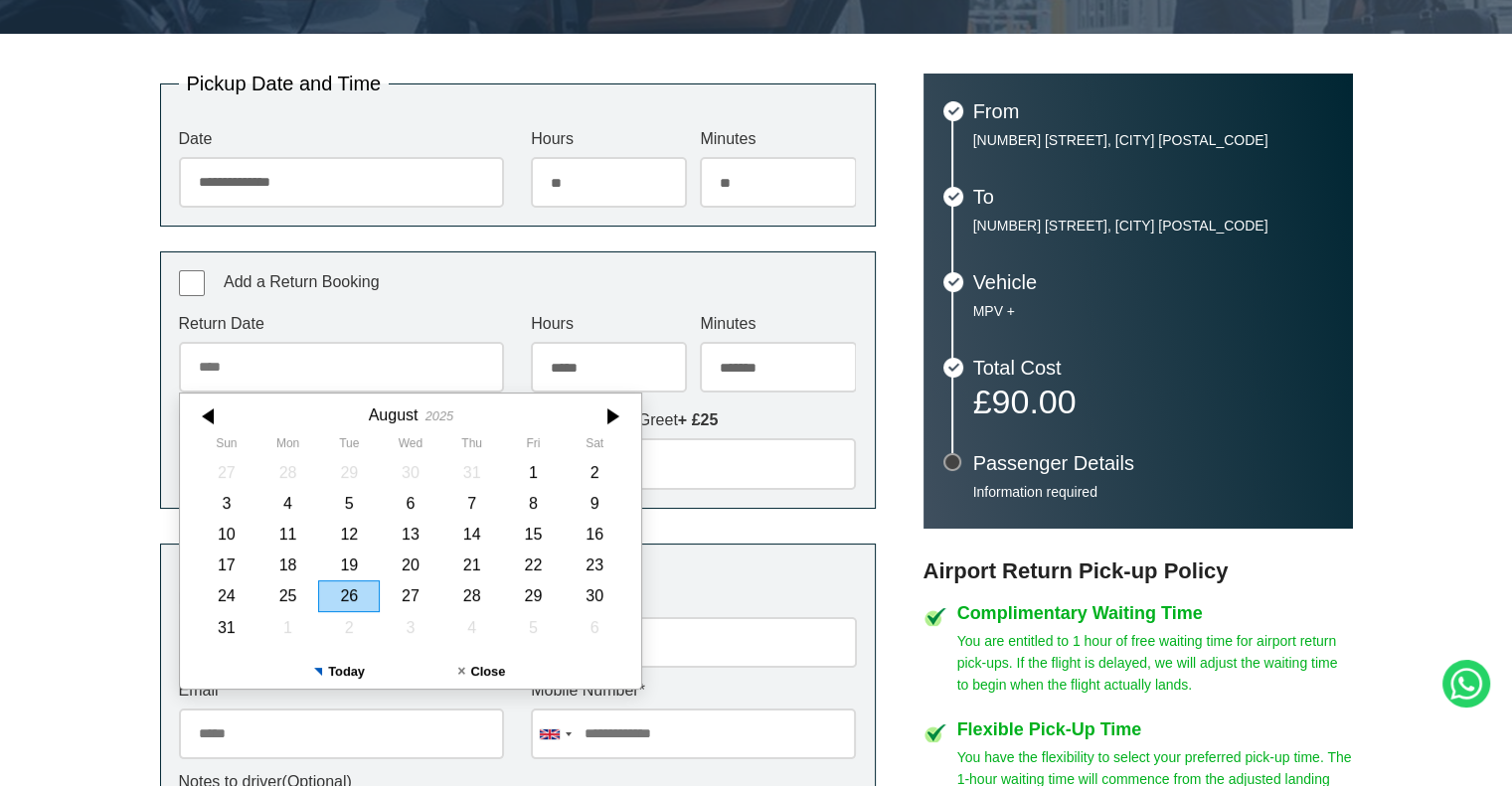 click on "26" at bounding box center [349, 596] 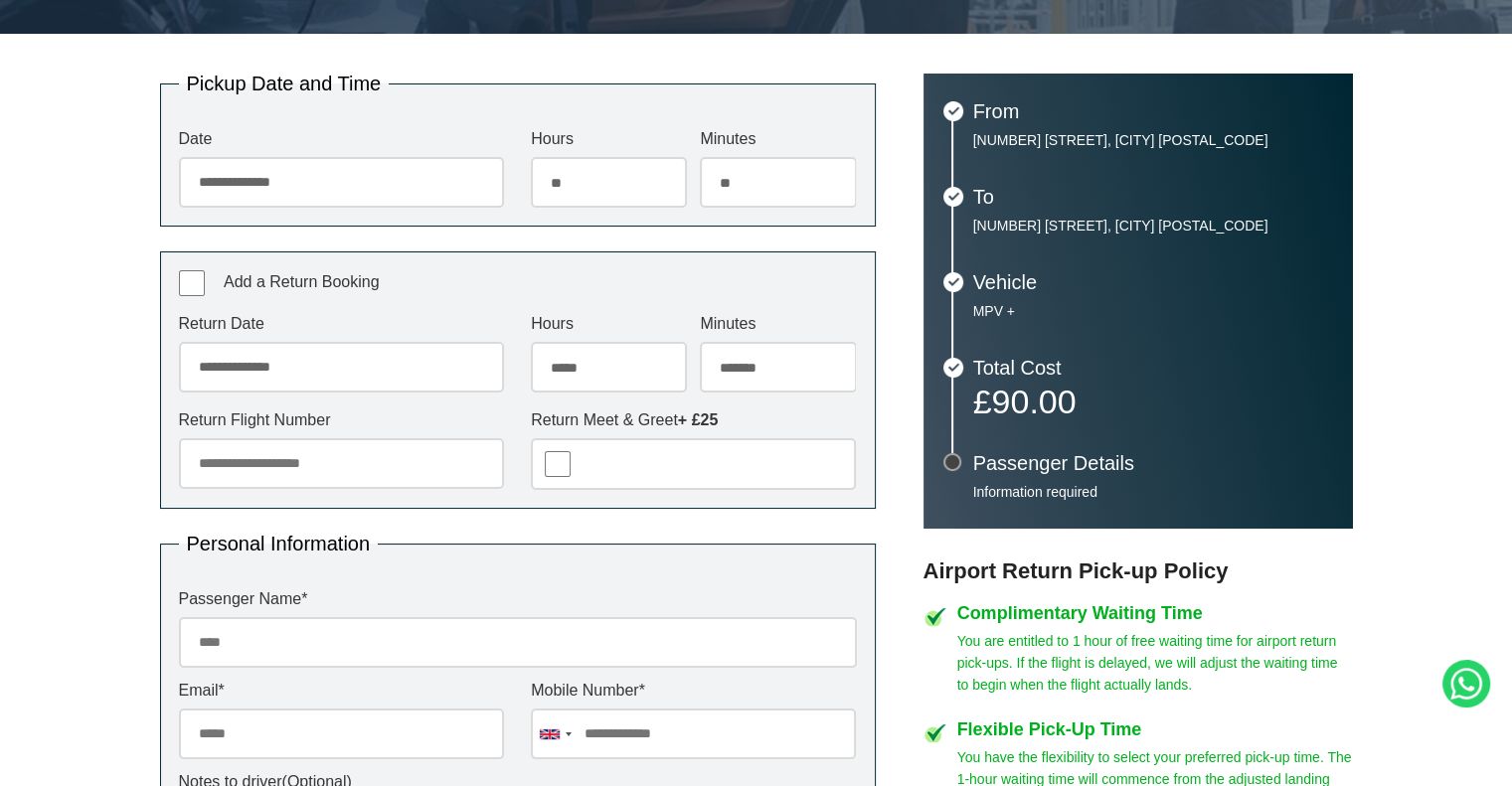 click on "*****
**
**
**
**
**
**
** ** ** ** ** ** ** ** ** ** ** ** ** ** ** ** ** **" at bounding box center [608, 367] 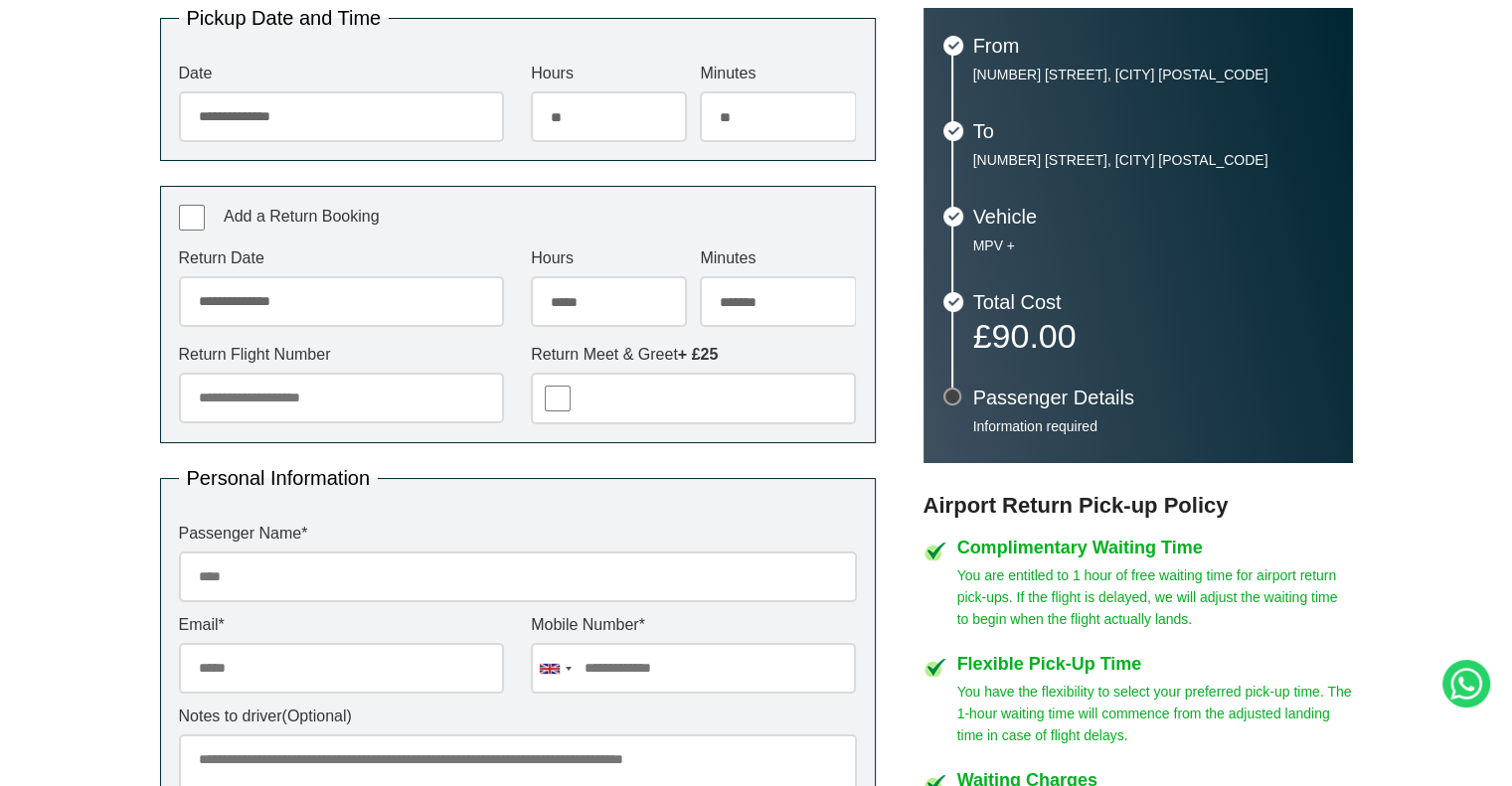 scroll, scrollTop: 497, scrollLeft: 0, axis: vertical 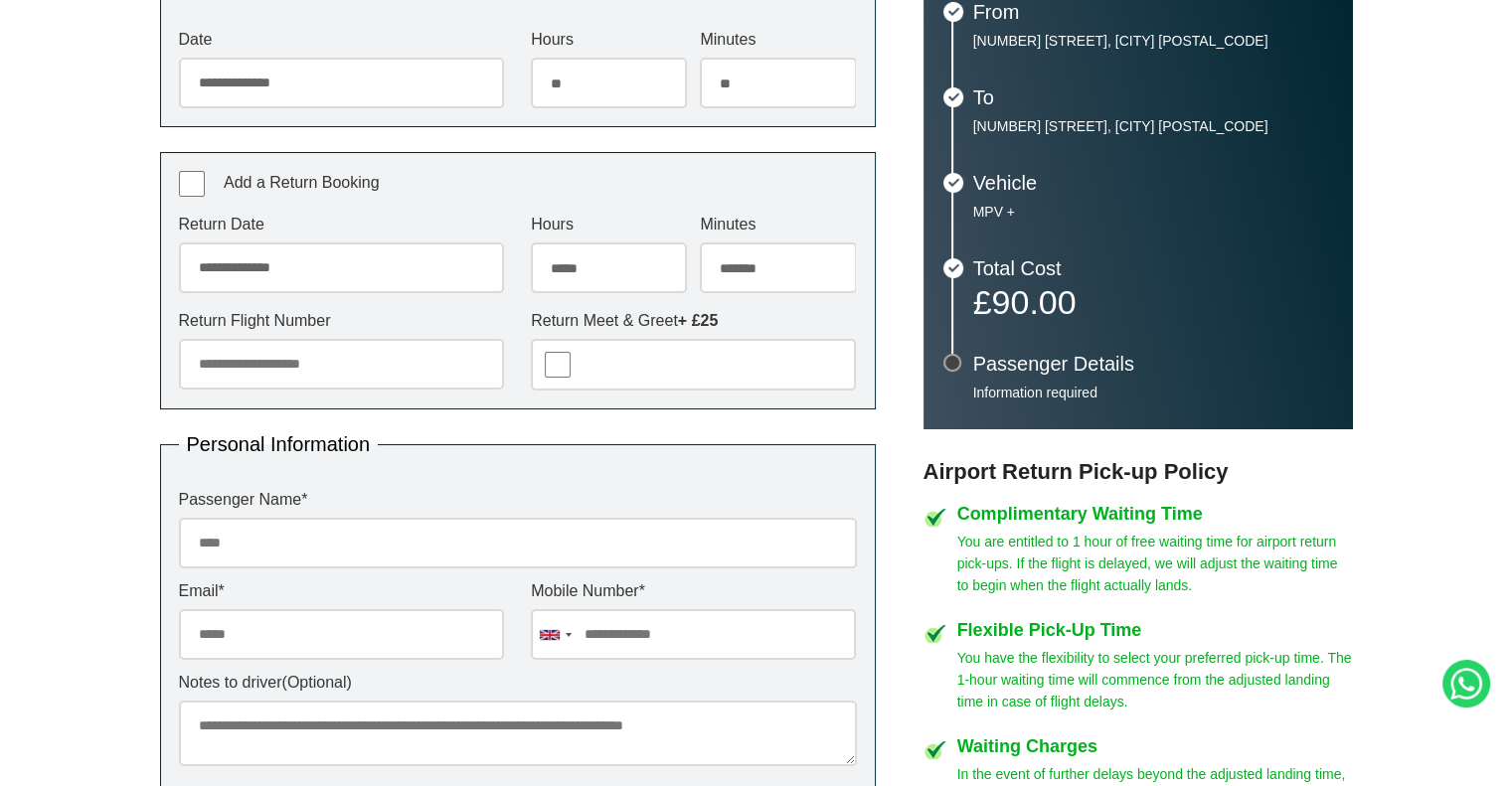 click on "*****
**
**
**
**
**
**
** ** ** ** ** ** ** ** ** ** ** ** ** ** ** ** ** **" at bounding box center [608, 267] 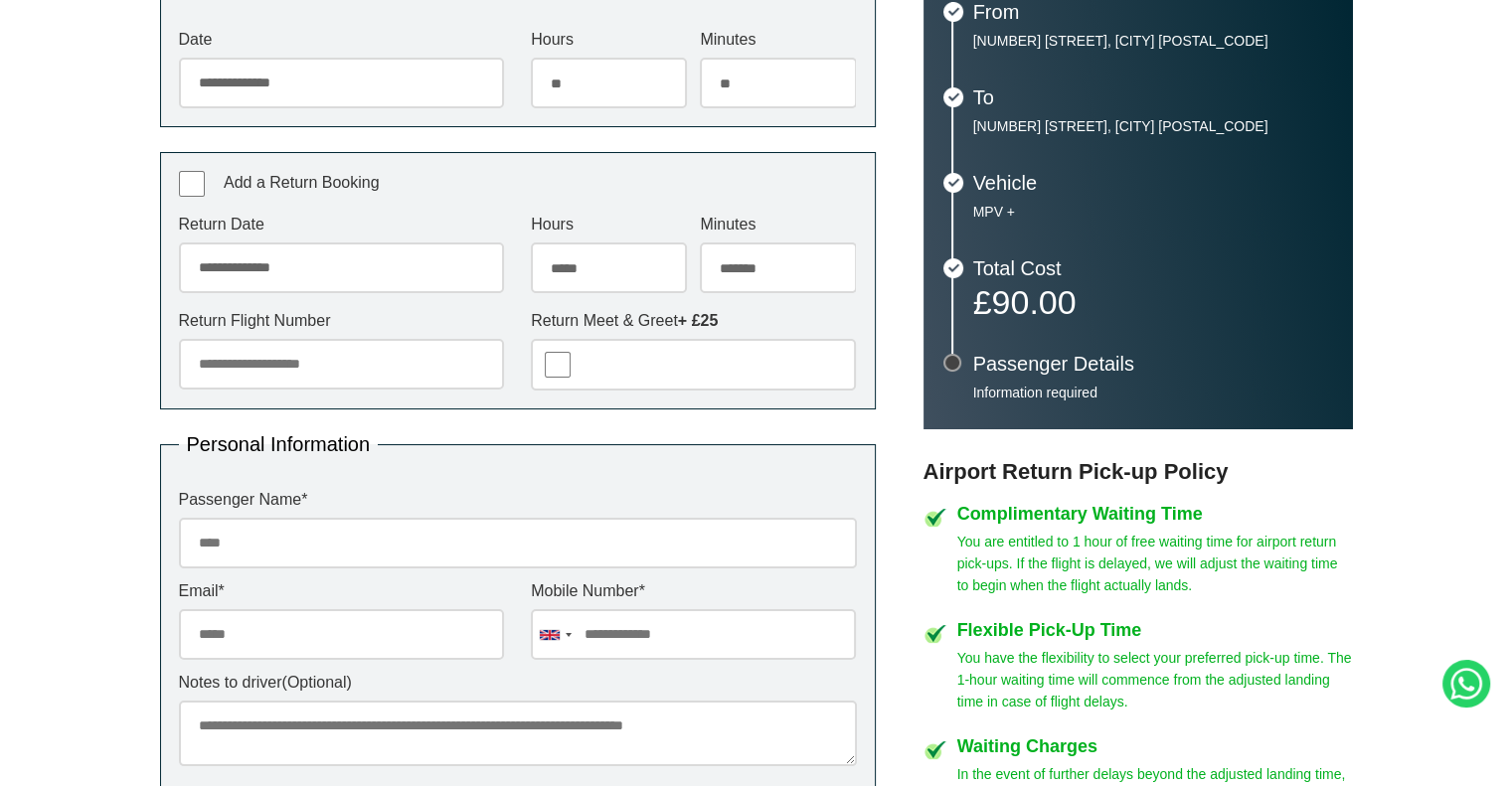 select on "**" 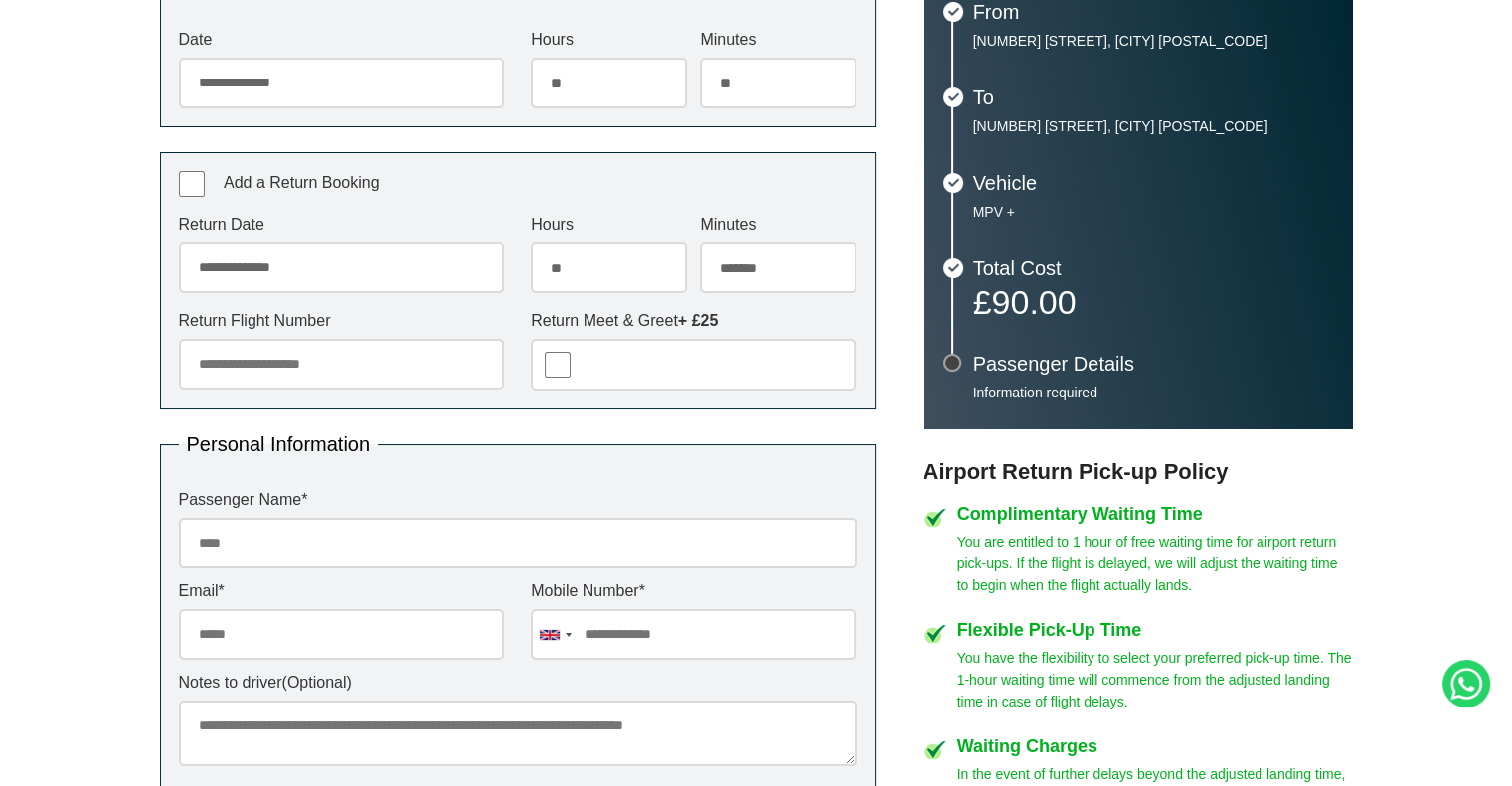 click on "*****
**
**
**
**
**
**
** ** ** ** ** ** ** ** ** ** ** ** ** ** ** ** ** **" at bounding box center [608, 267] 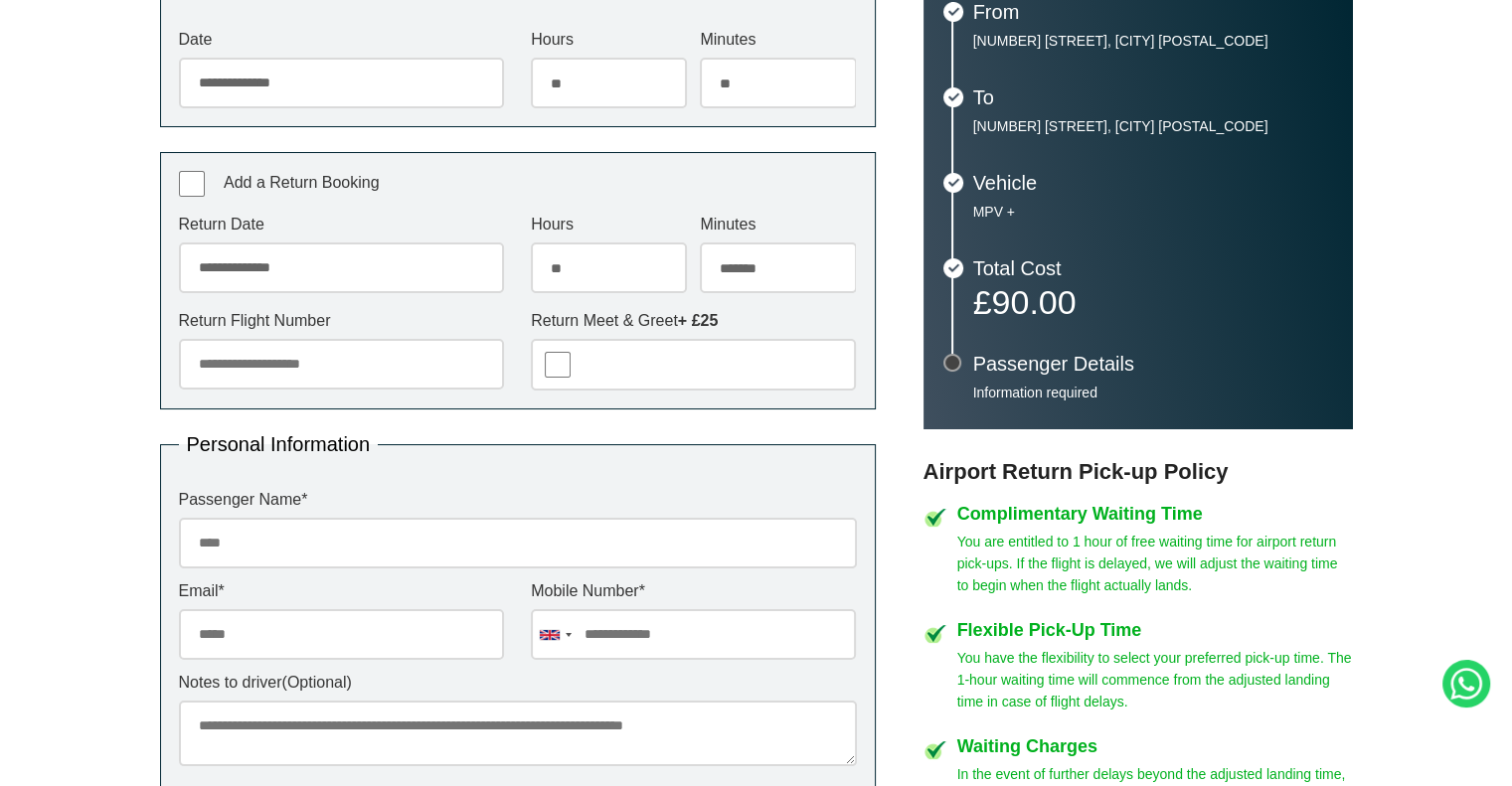 click on "*******
**
**
**
**
**
**
** ** ** ** ** ** ** ** ** ** ** ** ** ** ** ** ** ** ** ** ** ** ** ** ** ** **" at bounding box center [777, 267] 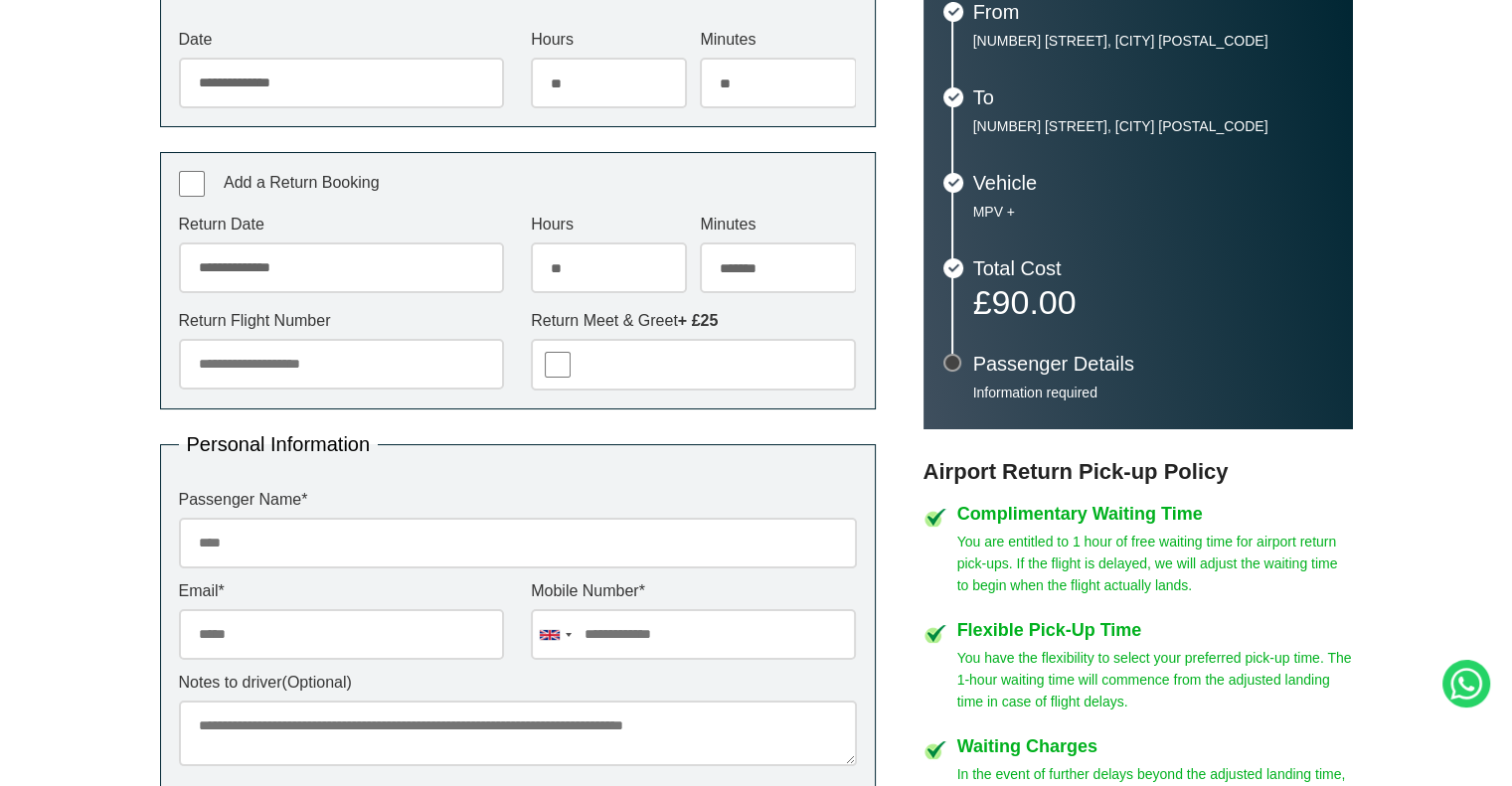 select on "**" 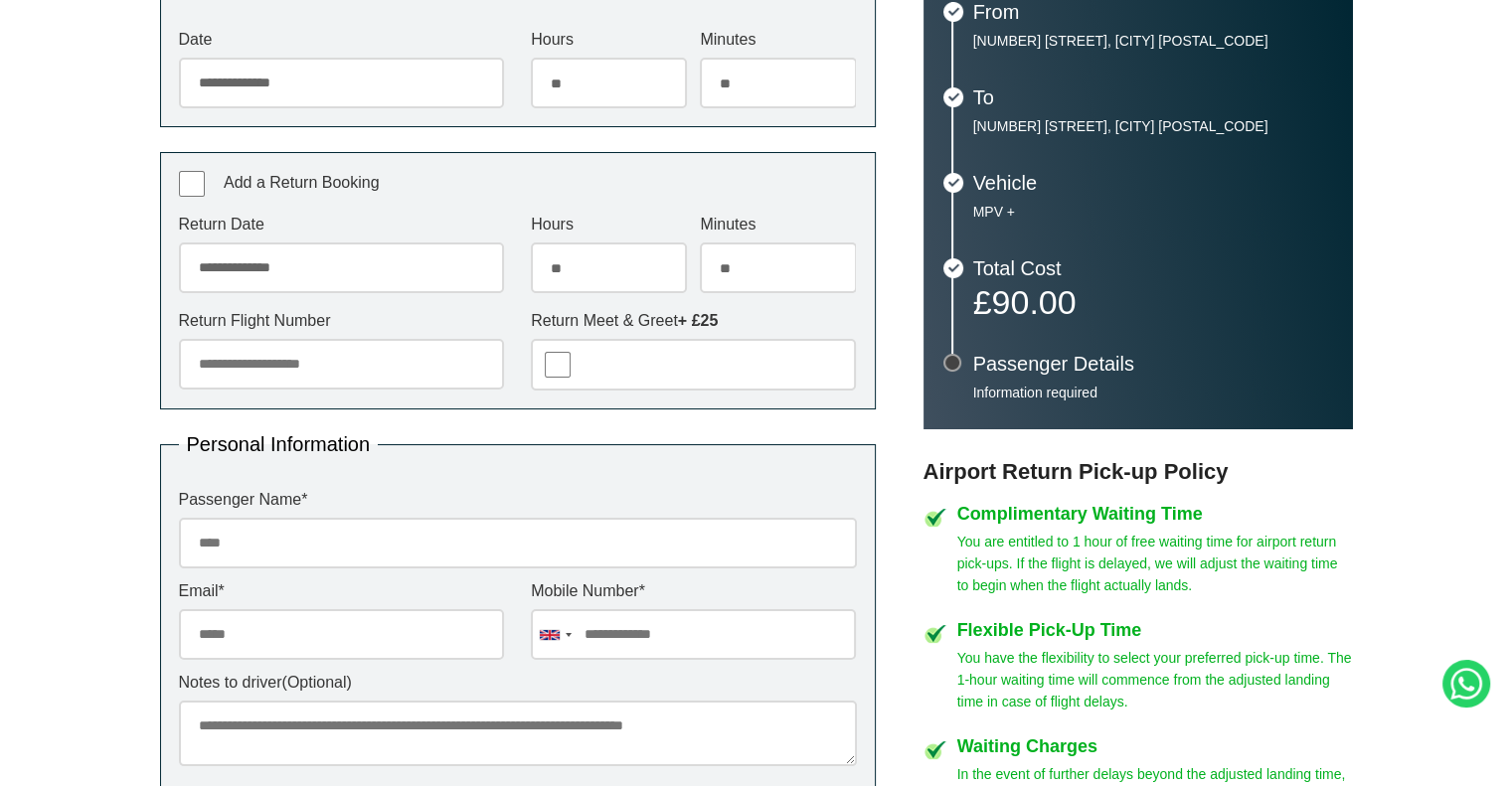 click on "*******
**
**
**
**
**
**
** ** ** ** ** ** ** ** ** ** ** ** ** ** ** ** ** ** ** ** ** ** ** ** ** ** **" at bounding box center (777, 267) 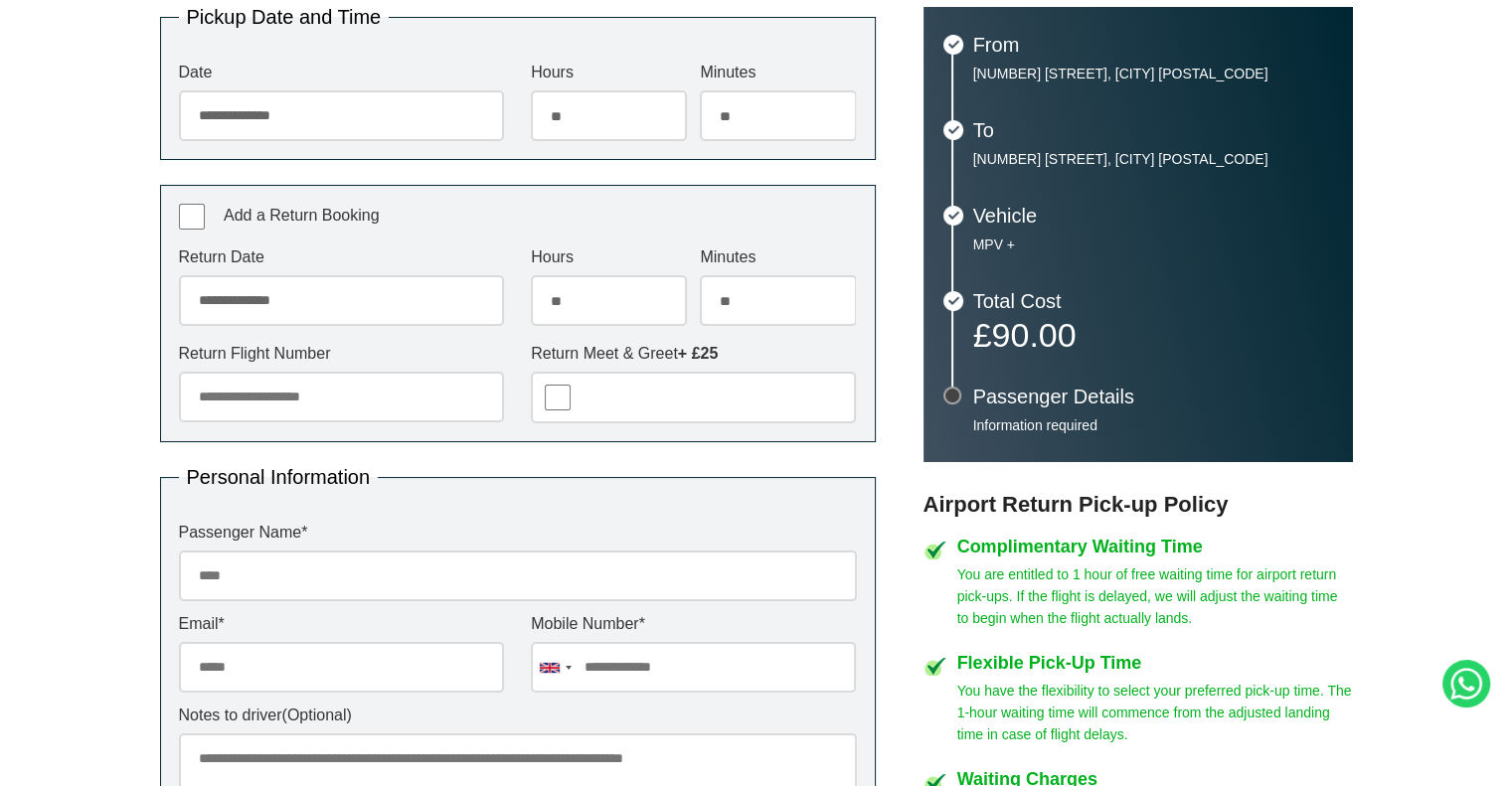 scroll, scrollTop: 497, scrollLeft: 0, axis: vertical 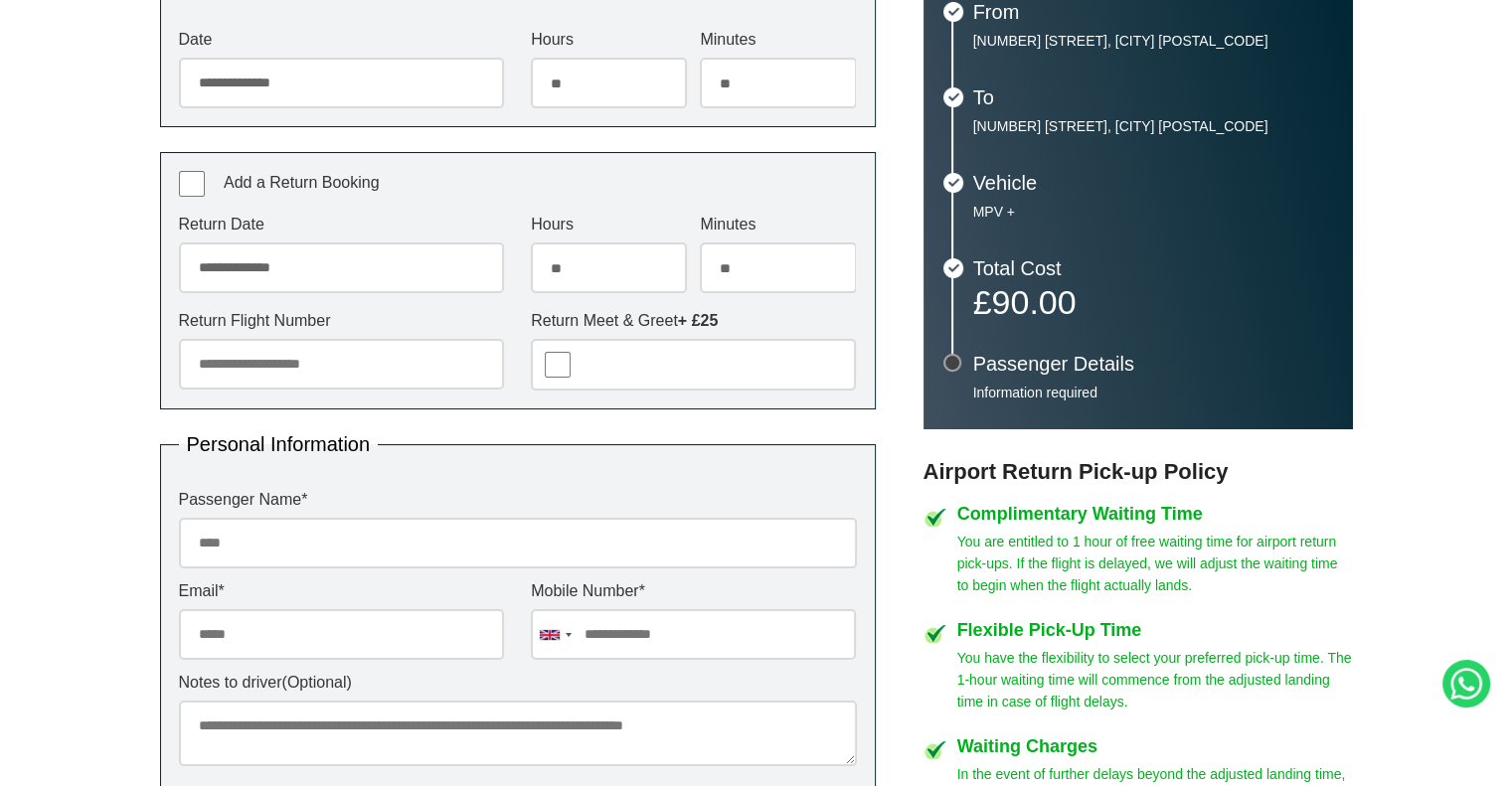 click on "Return Flight Number" at bounding box center [341, 364] 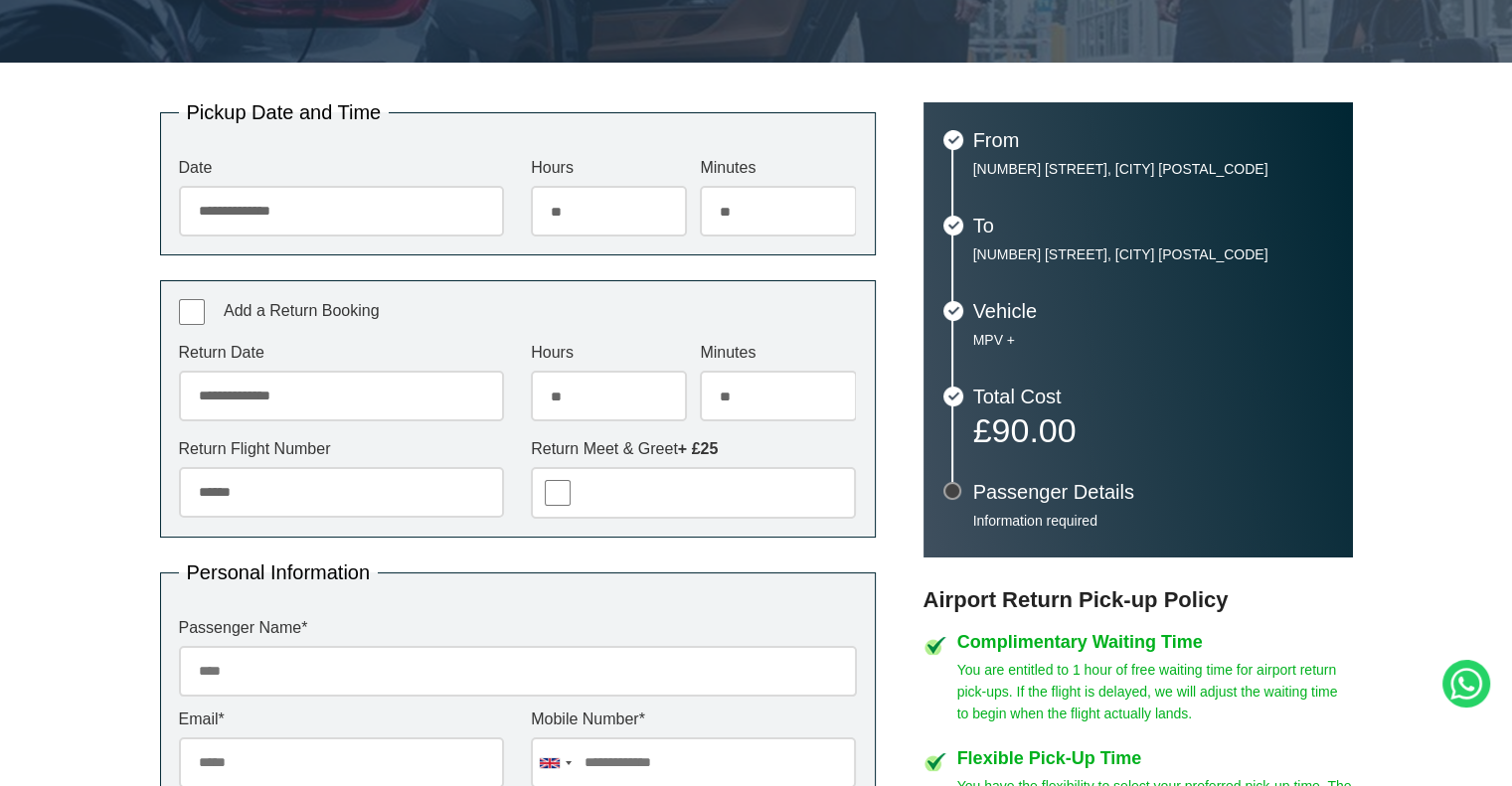 scroll, scrollTop: 397, scrollLeft: 0, axis: vertical 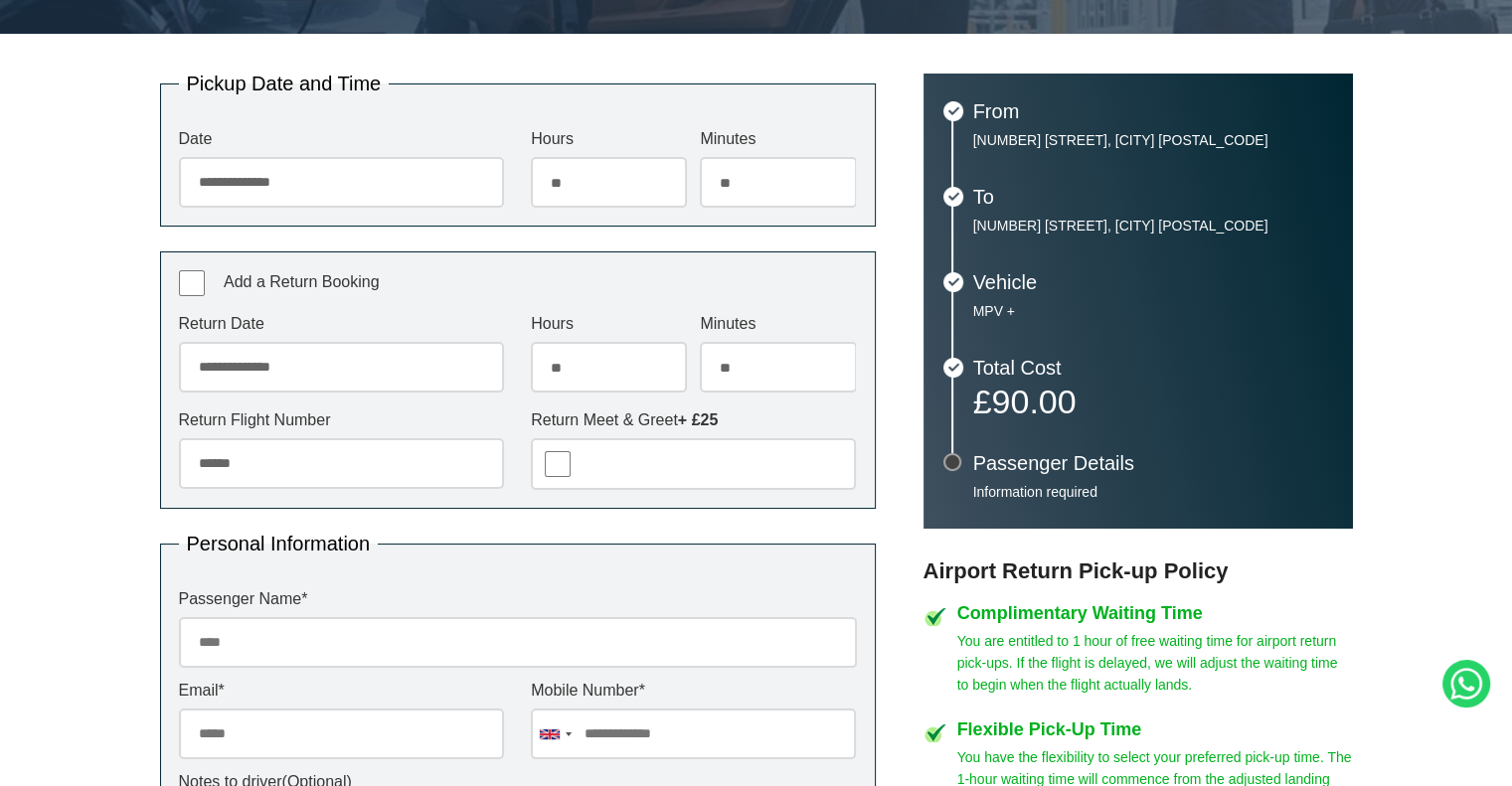type on "******" 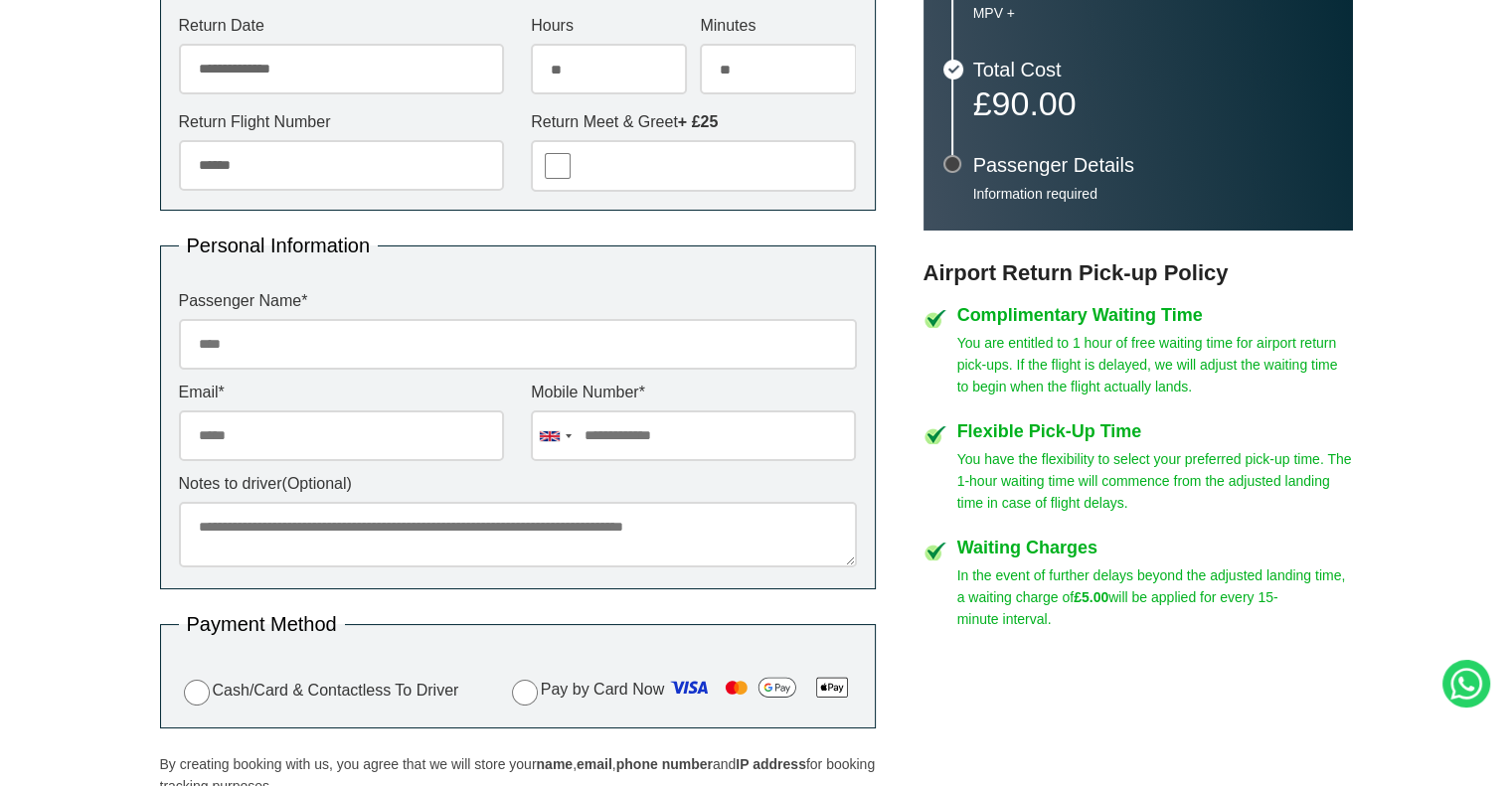 scroll, scrollTop: 795, scrollLeft: 0, axis: vertical 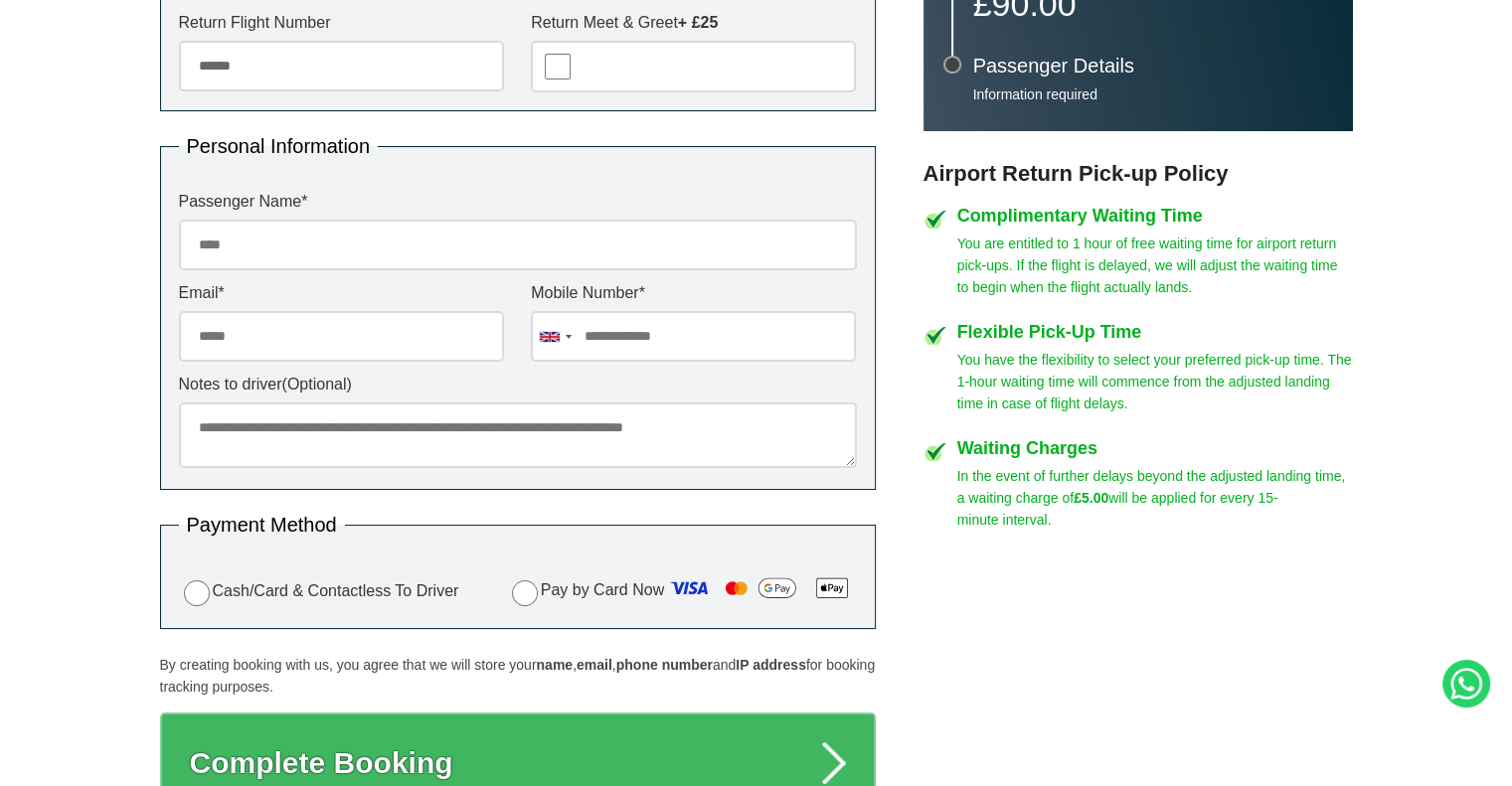 click on "Passenger Name  *" at bounding box center [518, 244] 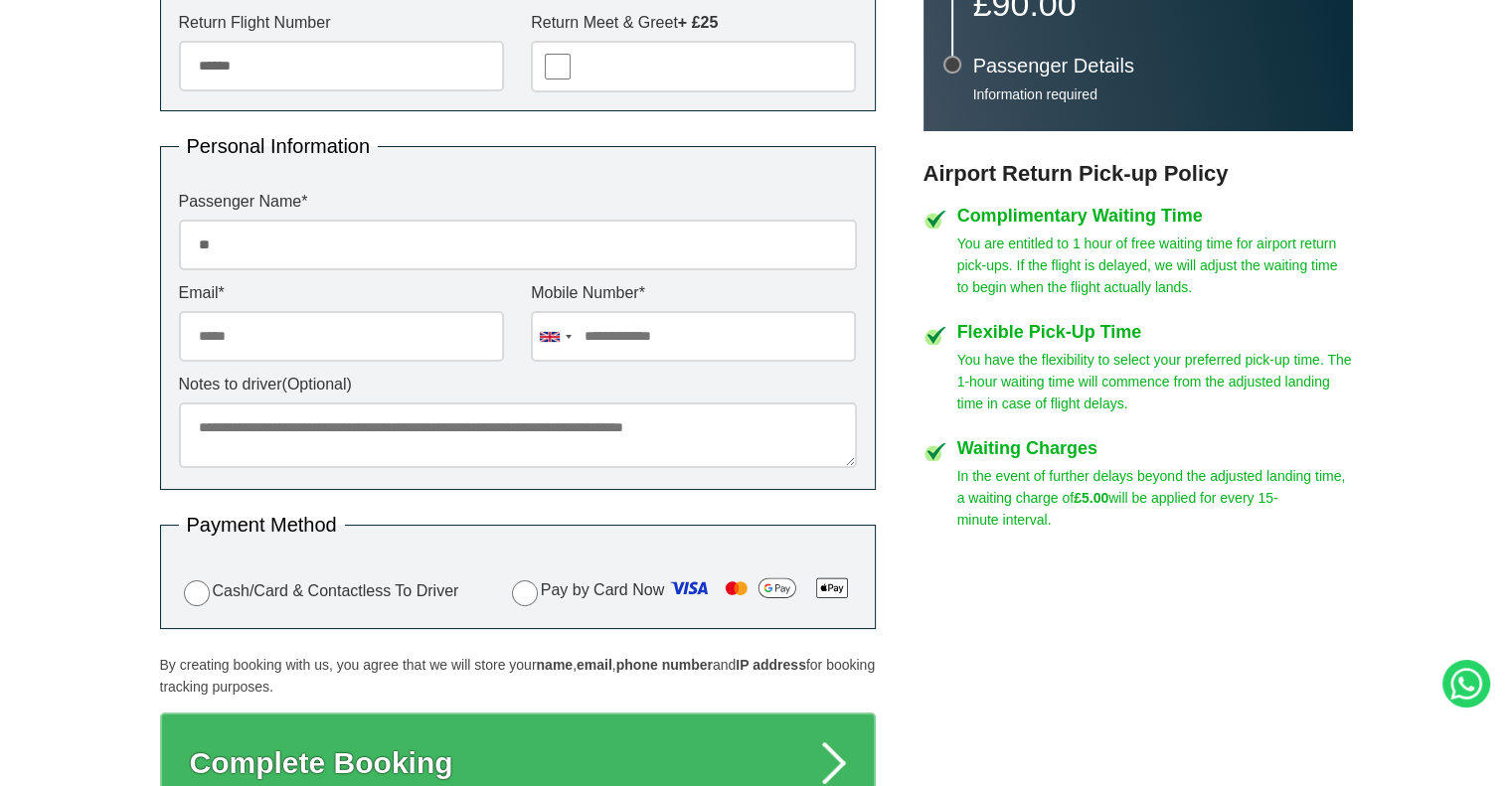 type on "*" 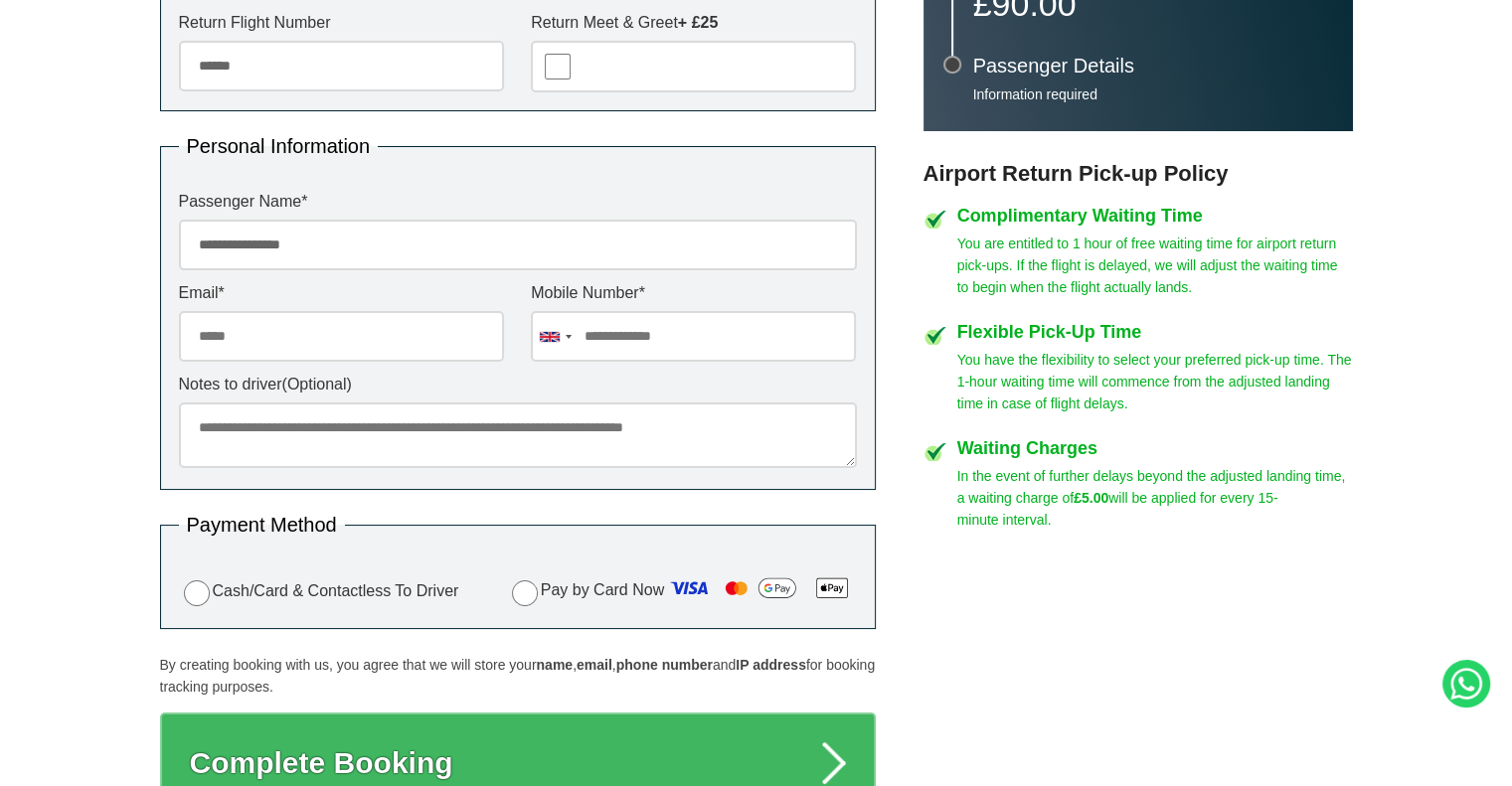 type on "**********" 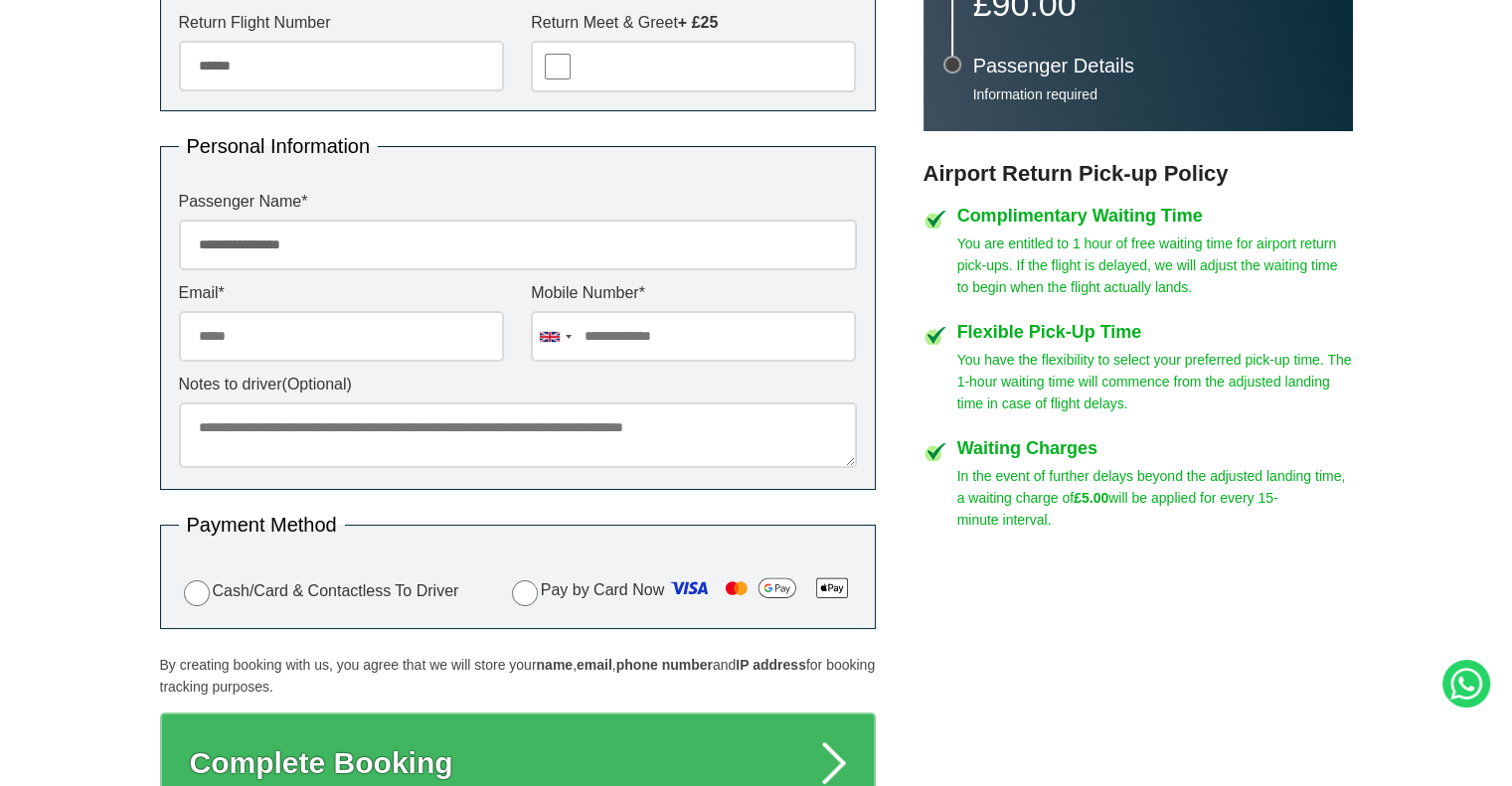 type on "**********" 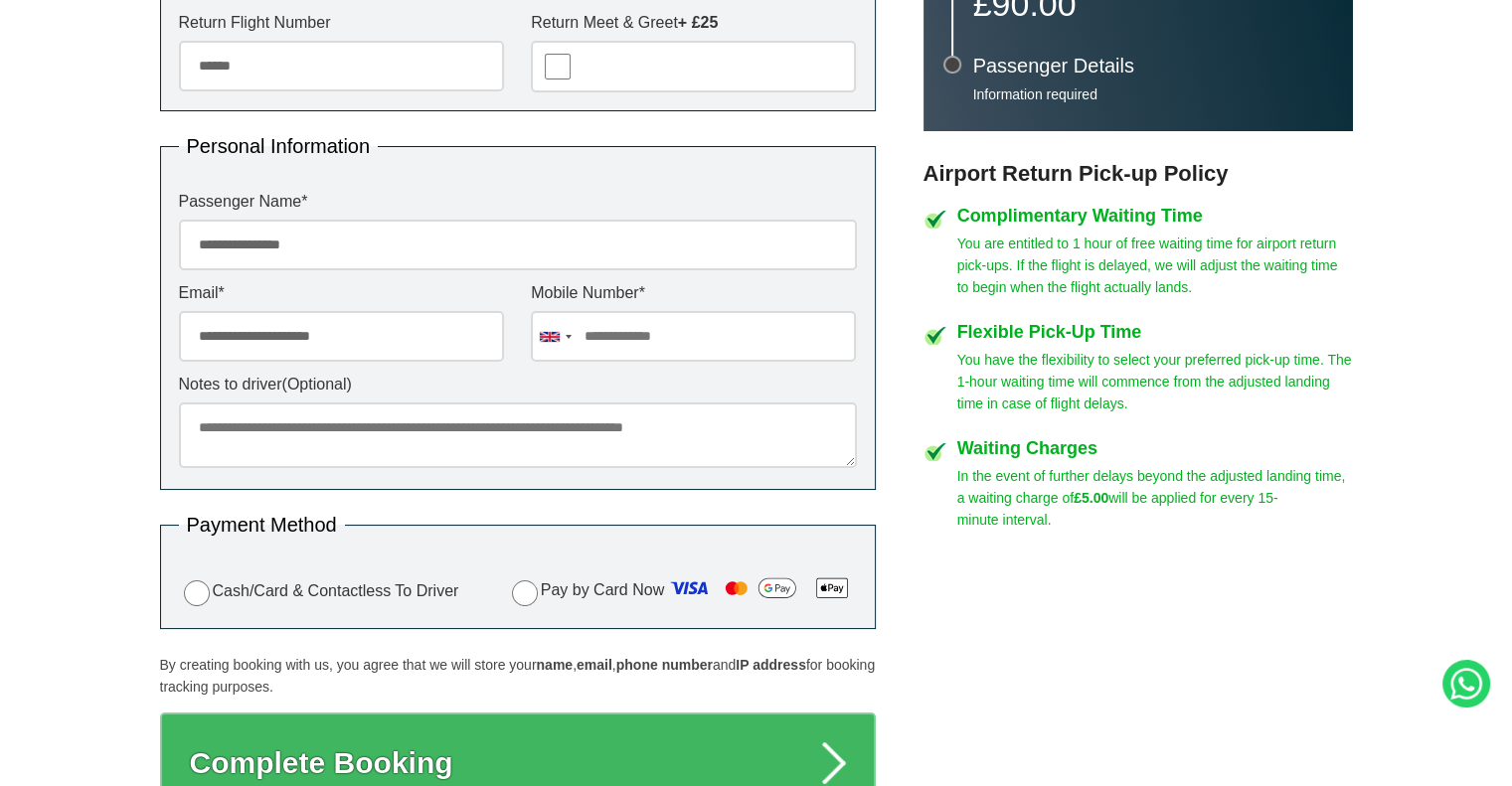 click at bounding box center [693, 336] 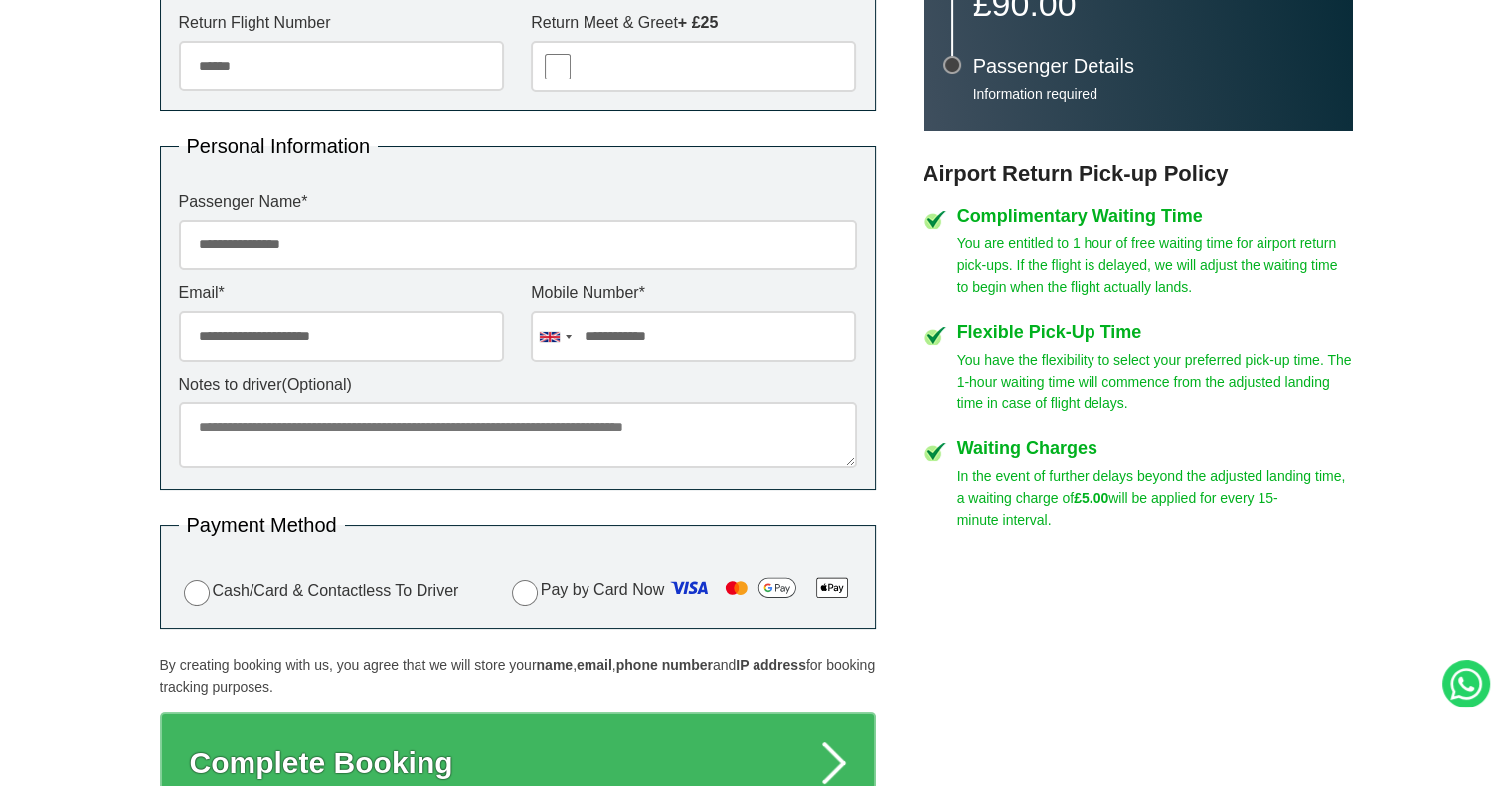 type on "**********" 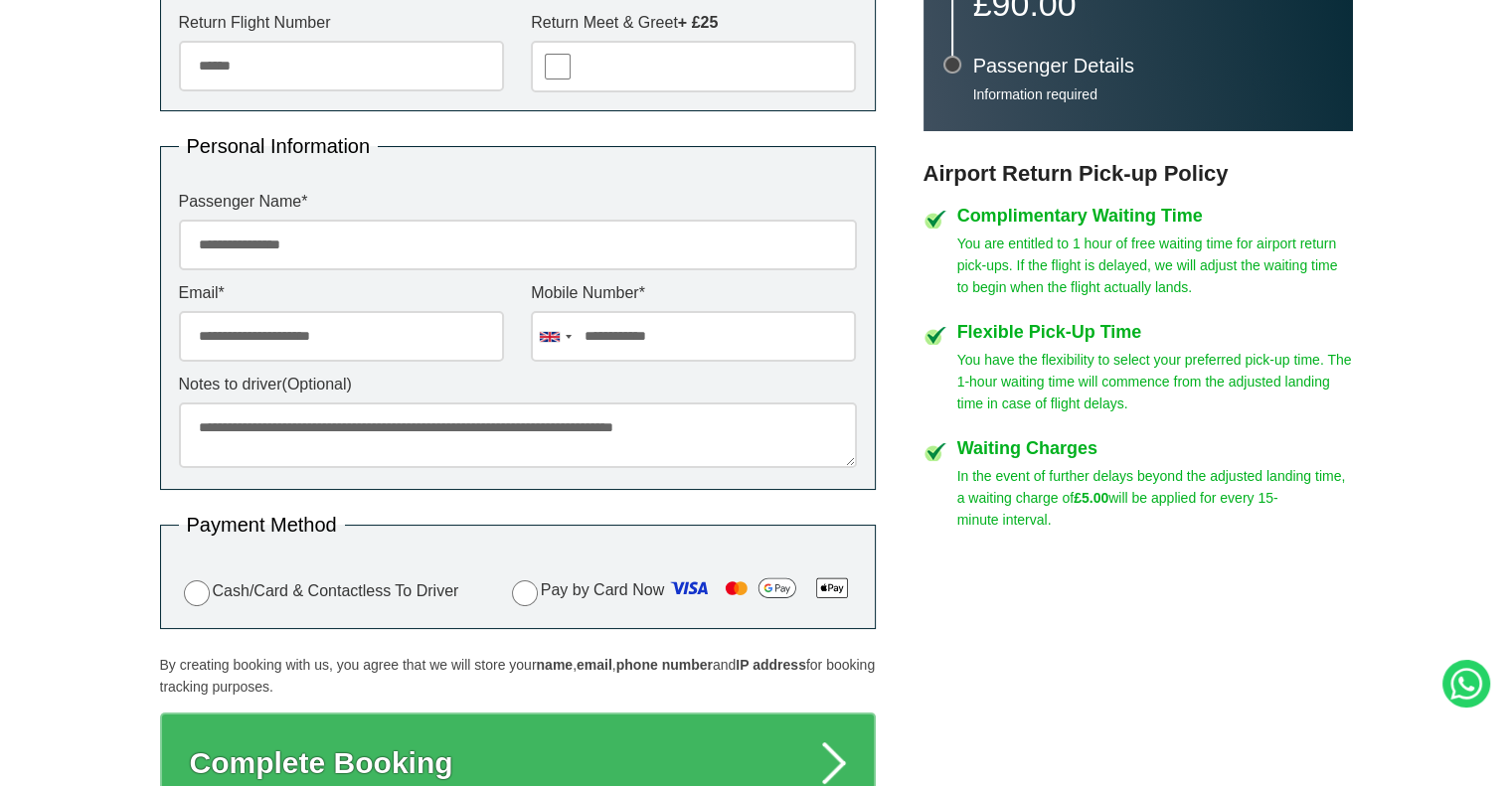 click on "**********" at bounding box center [518, 435] 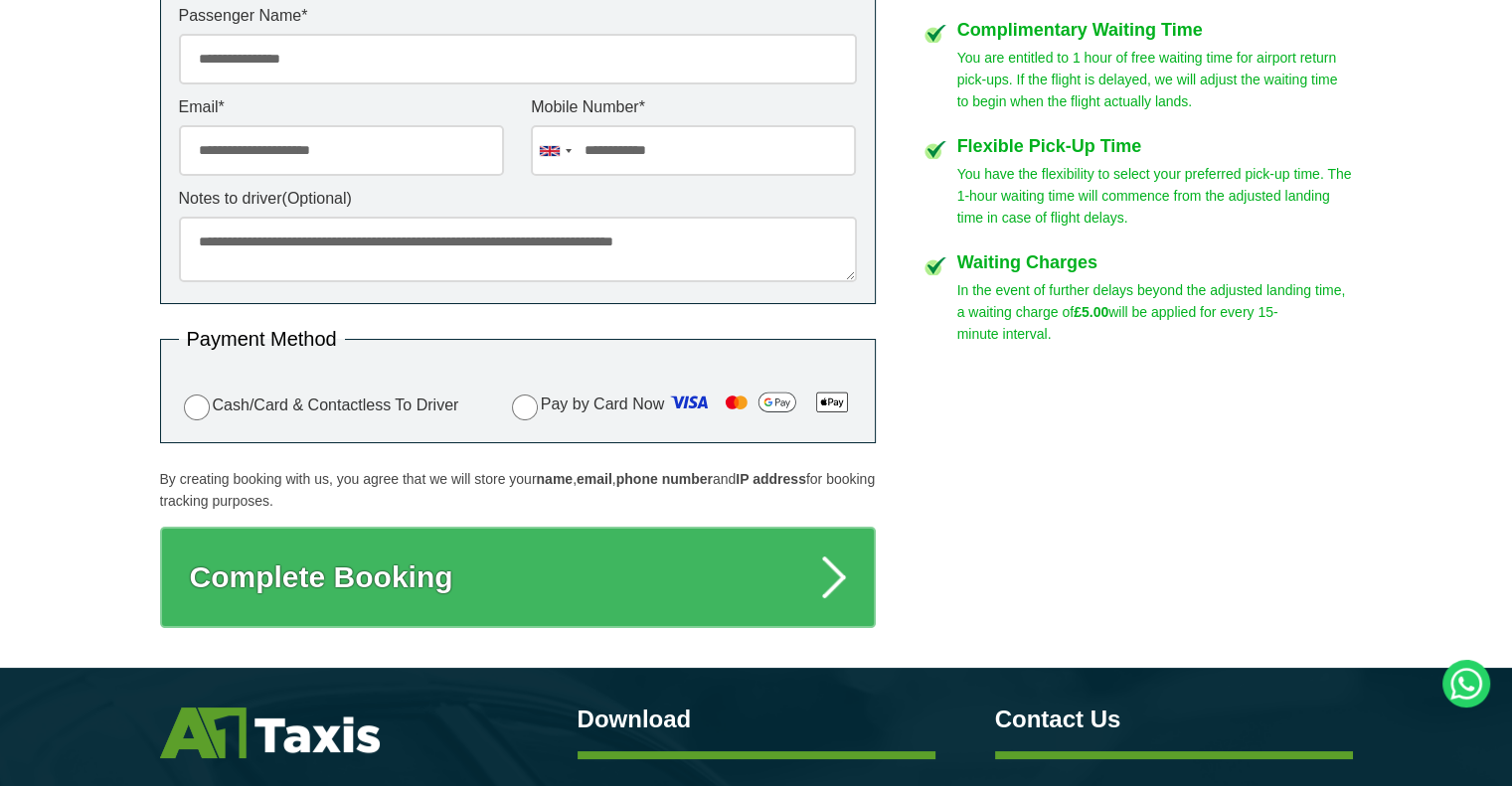 scroll, scrollTop: 994, scrollLeft: 0, axis: vertical 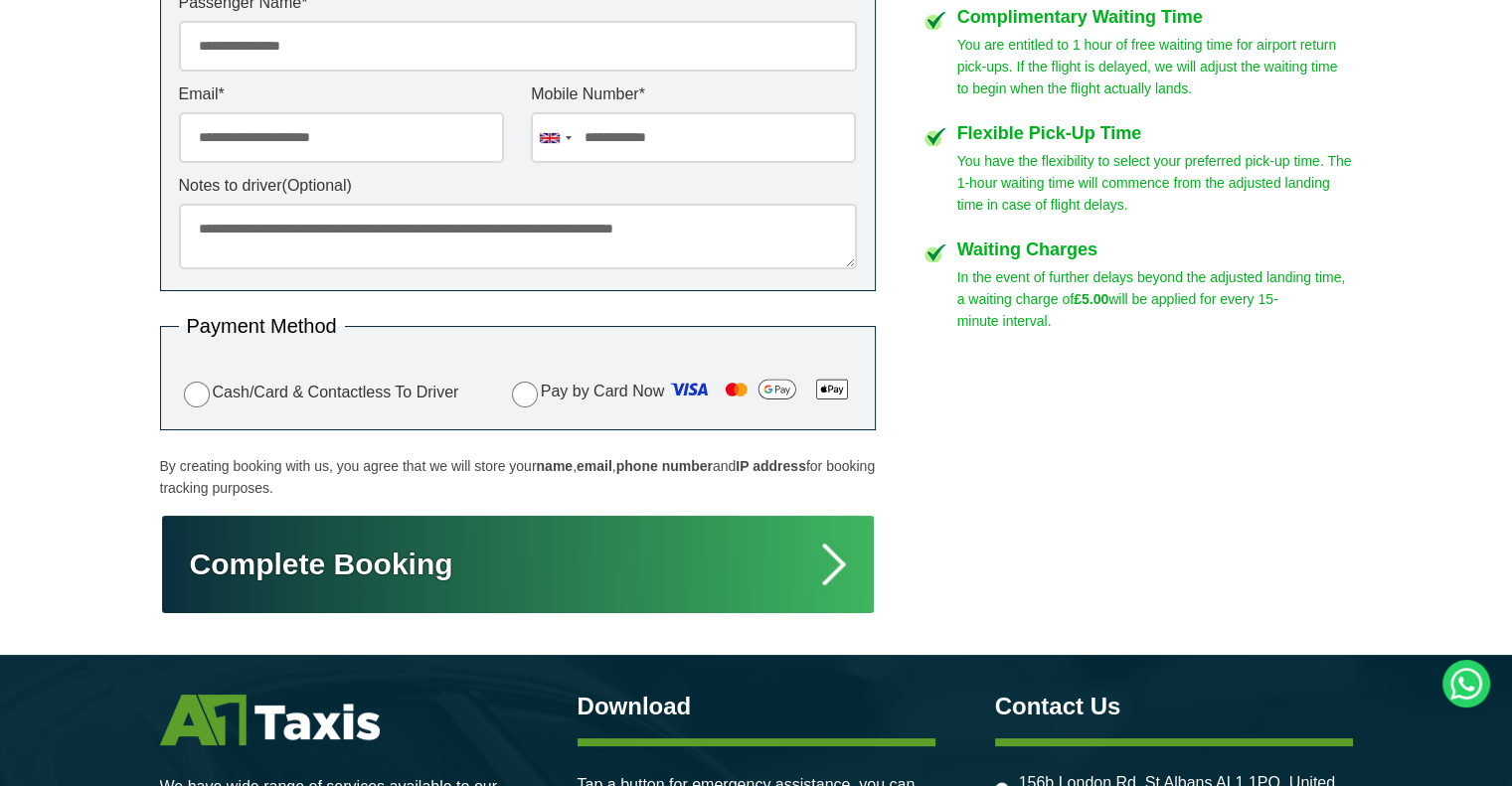 type on "**********" 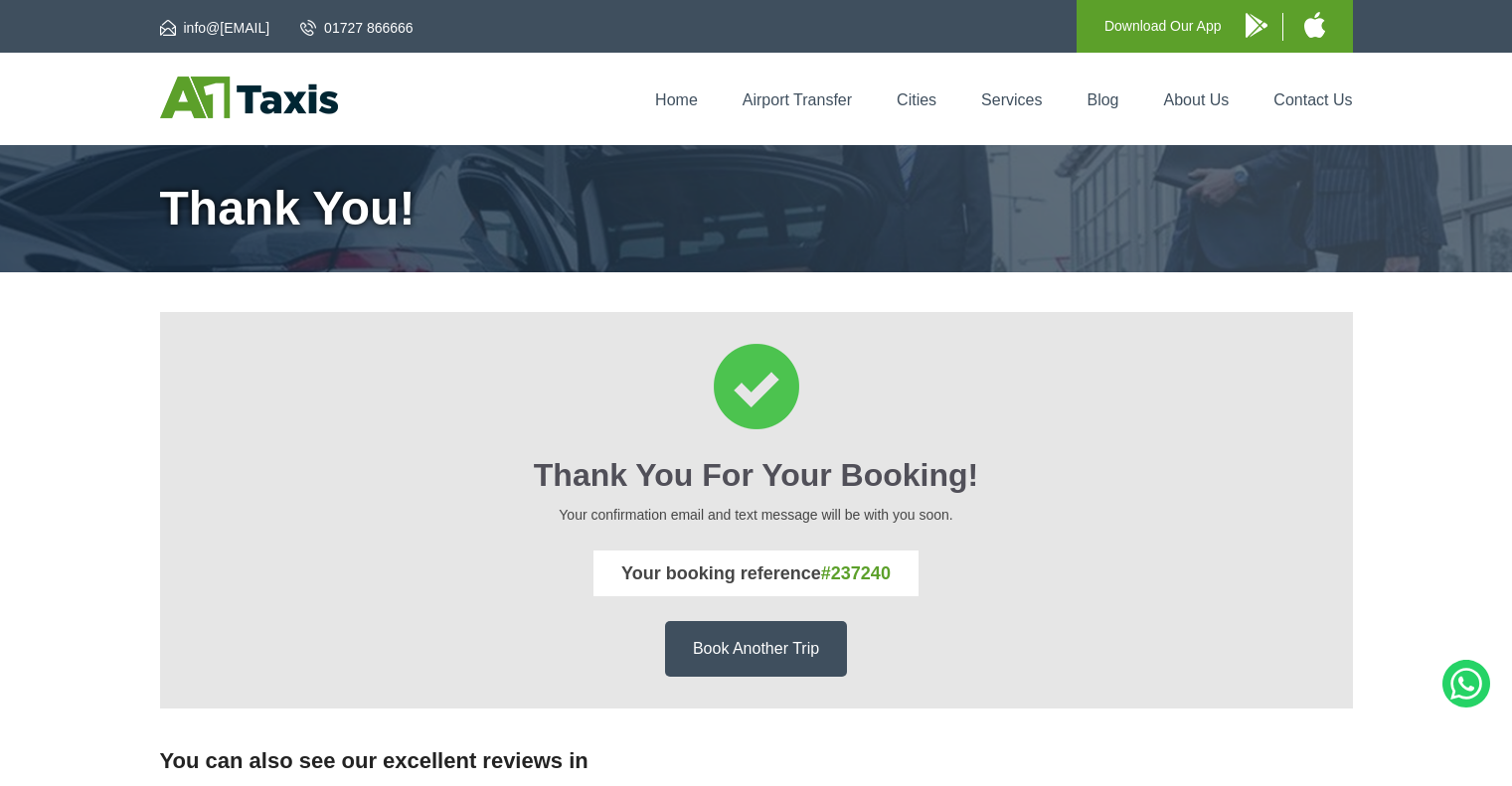 scroll, scrollTop: 0, scrollLeft: 0, axis: both 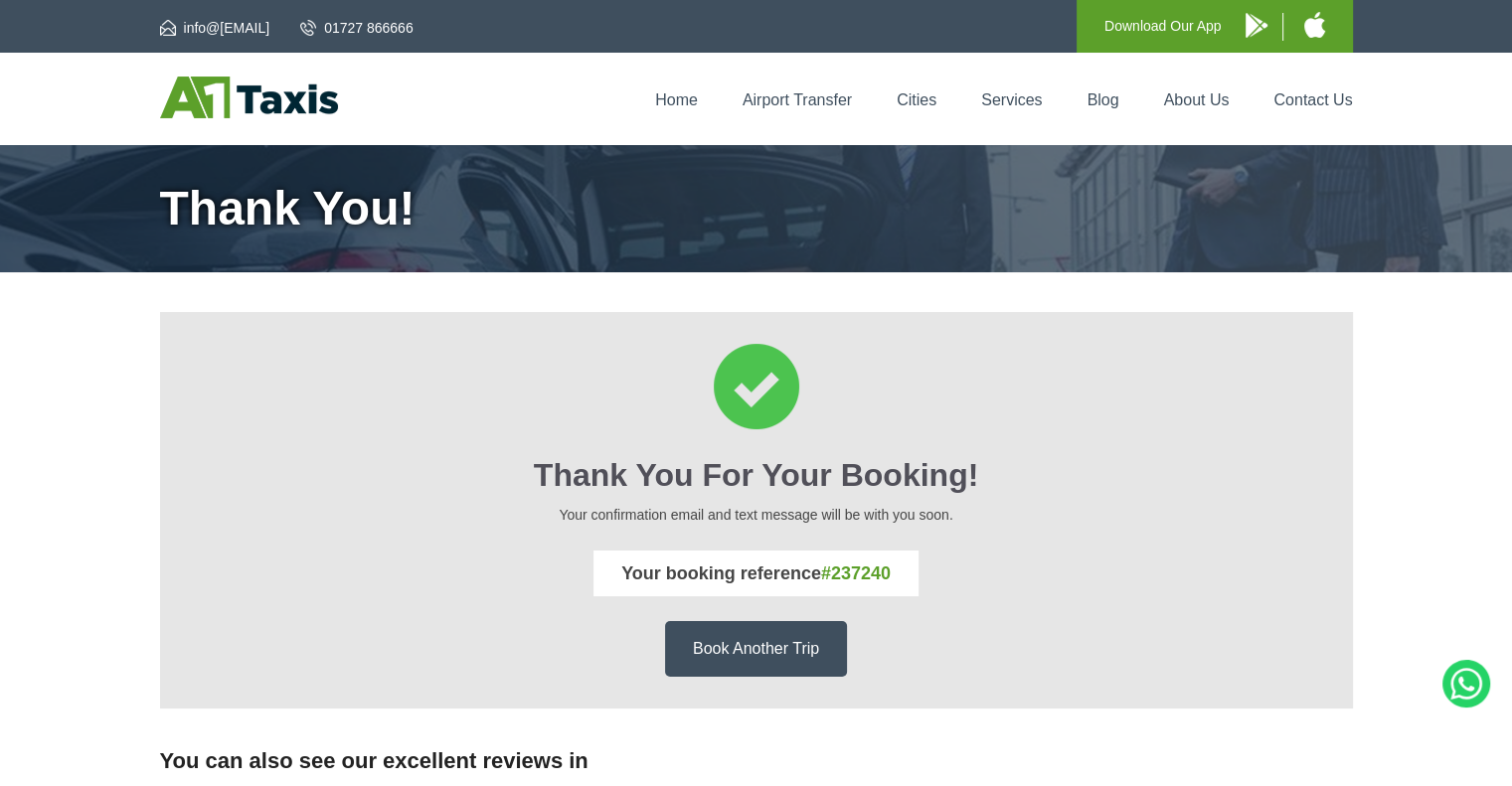 click at bounding box center [249, 97] 